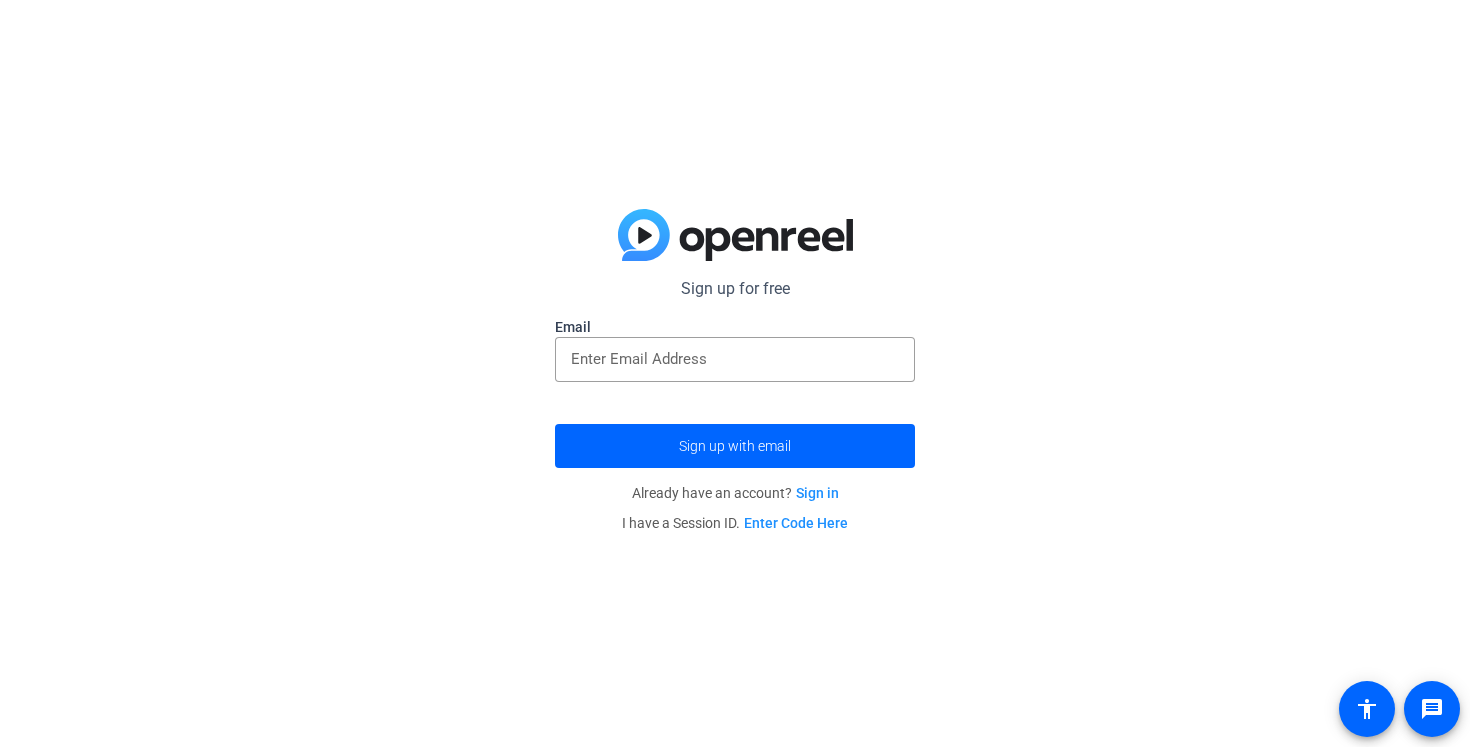 scroll, scrollTop: 0, scrollLeft: 0, axis: both 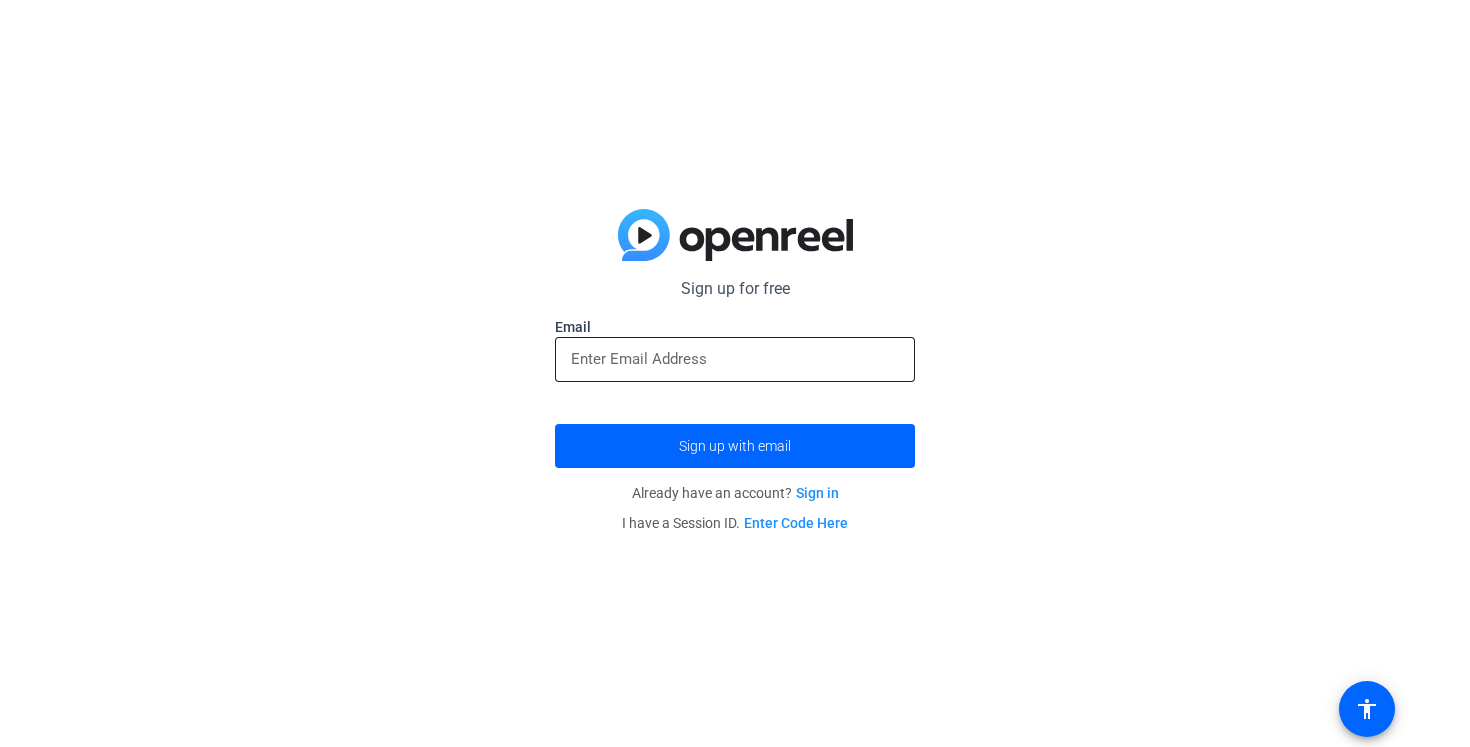 click at bounding box center [735, 359] 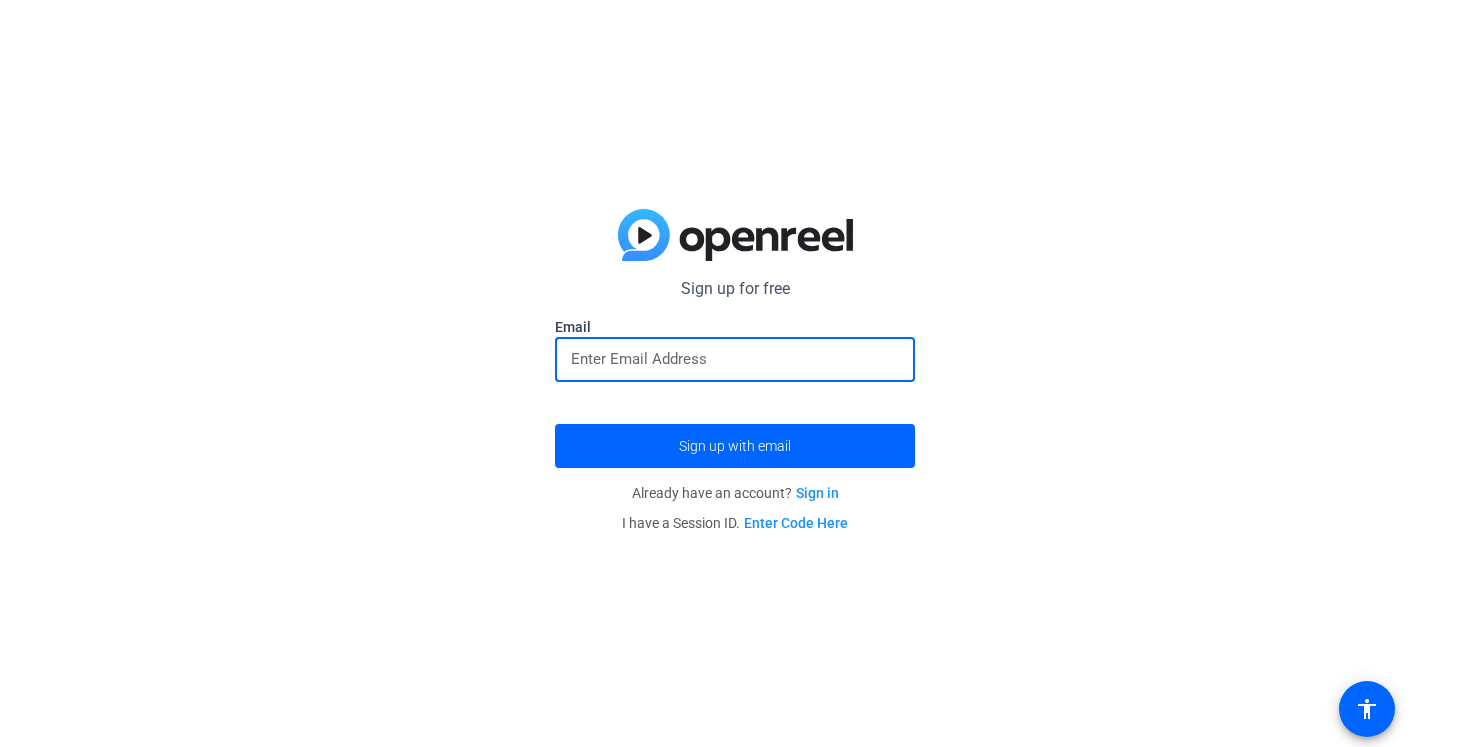 click at bounding box center (735, 359) 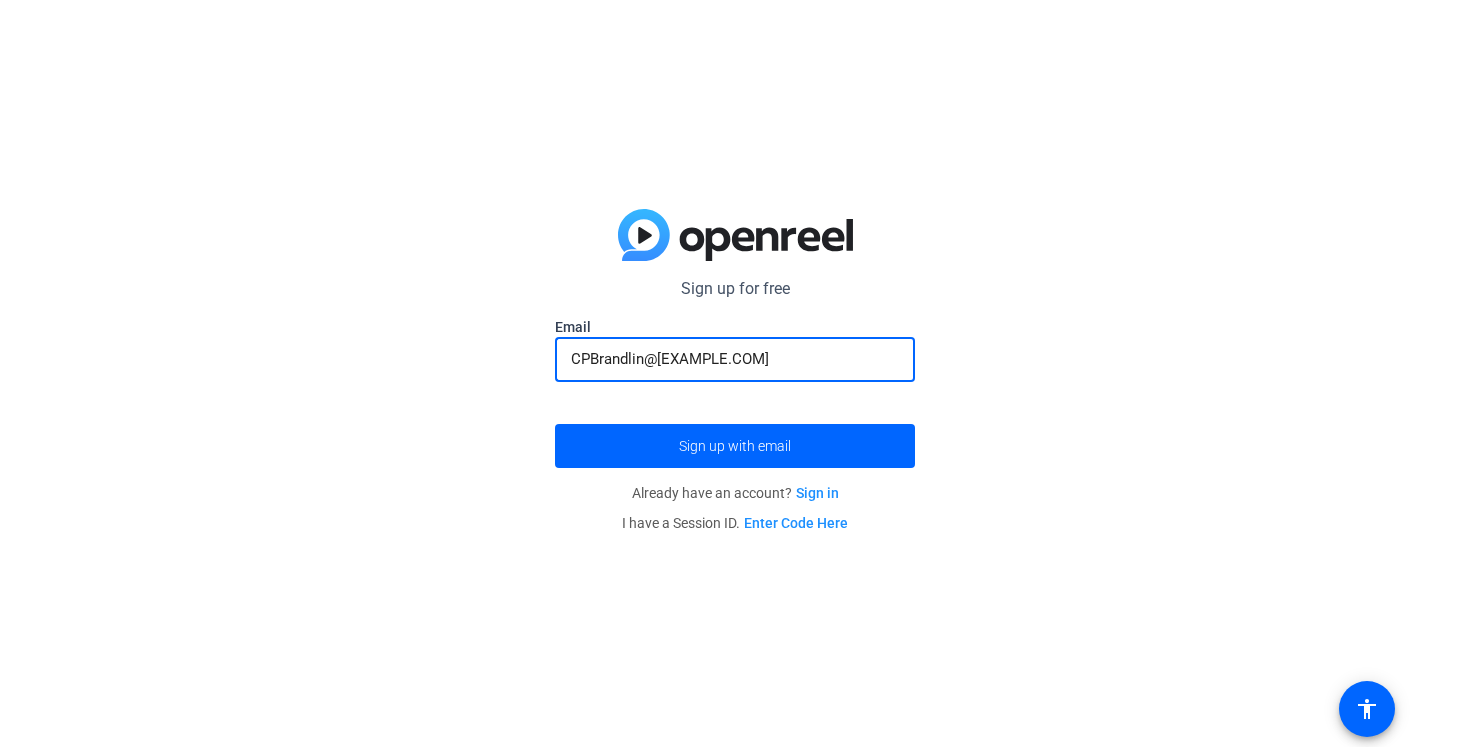 type on "CPBrandlin@[EXAMPLE.COM]" 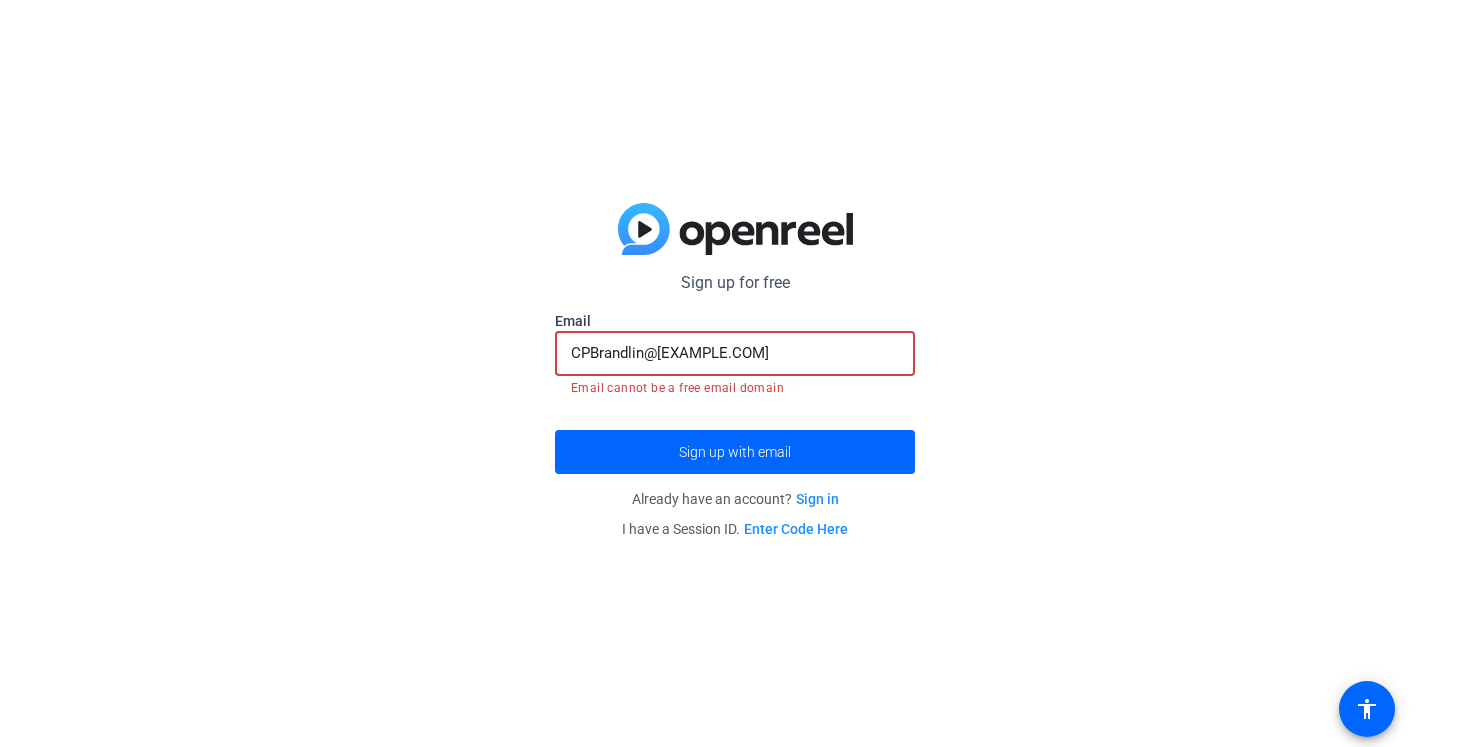 click on "CPBrandlin@[EXAMPLE.COM]" at bounding box center [735, 353] 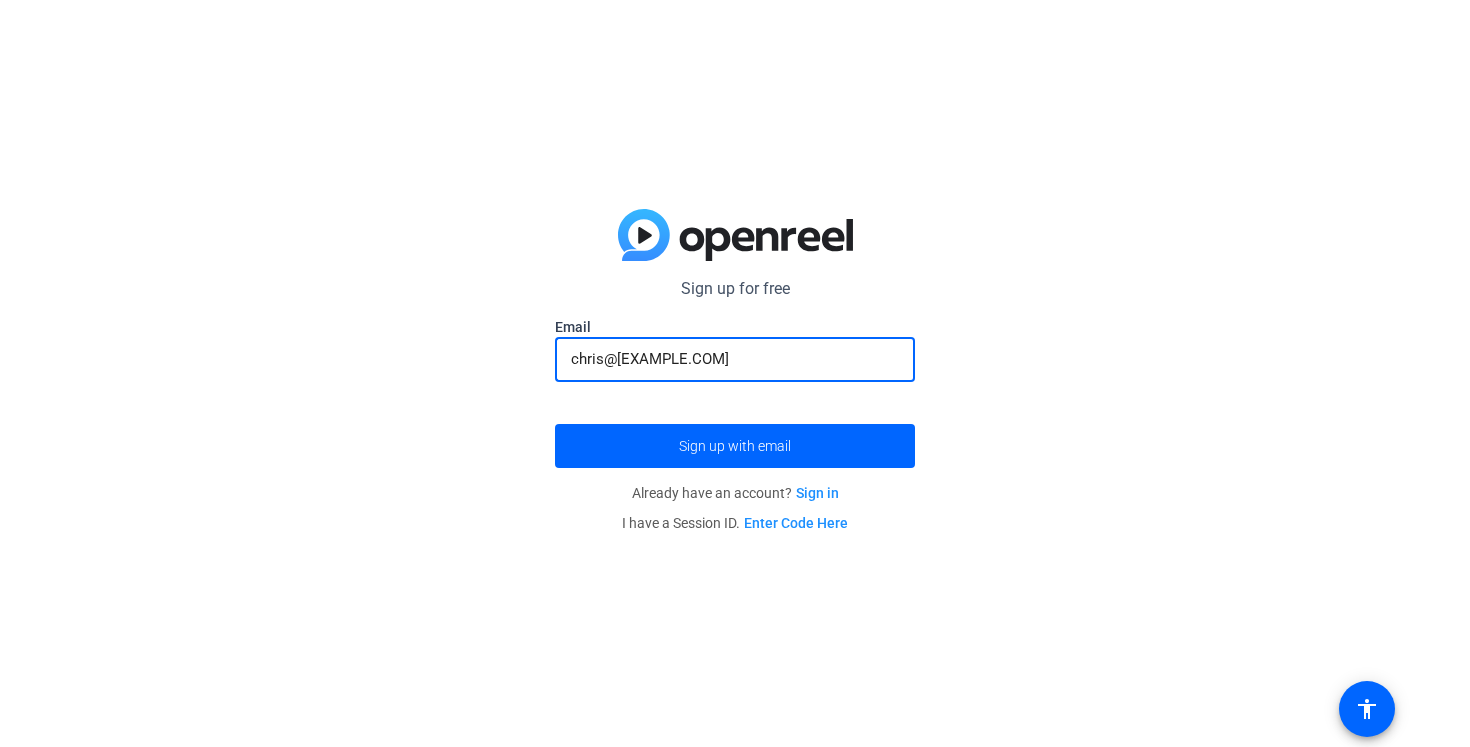 type on "chris@[EXAMPLE.COM]" 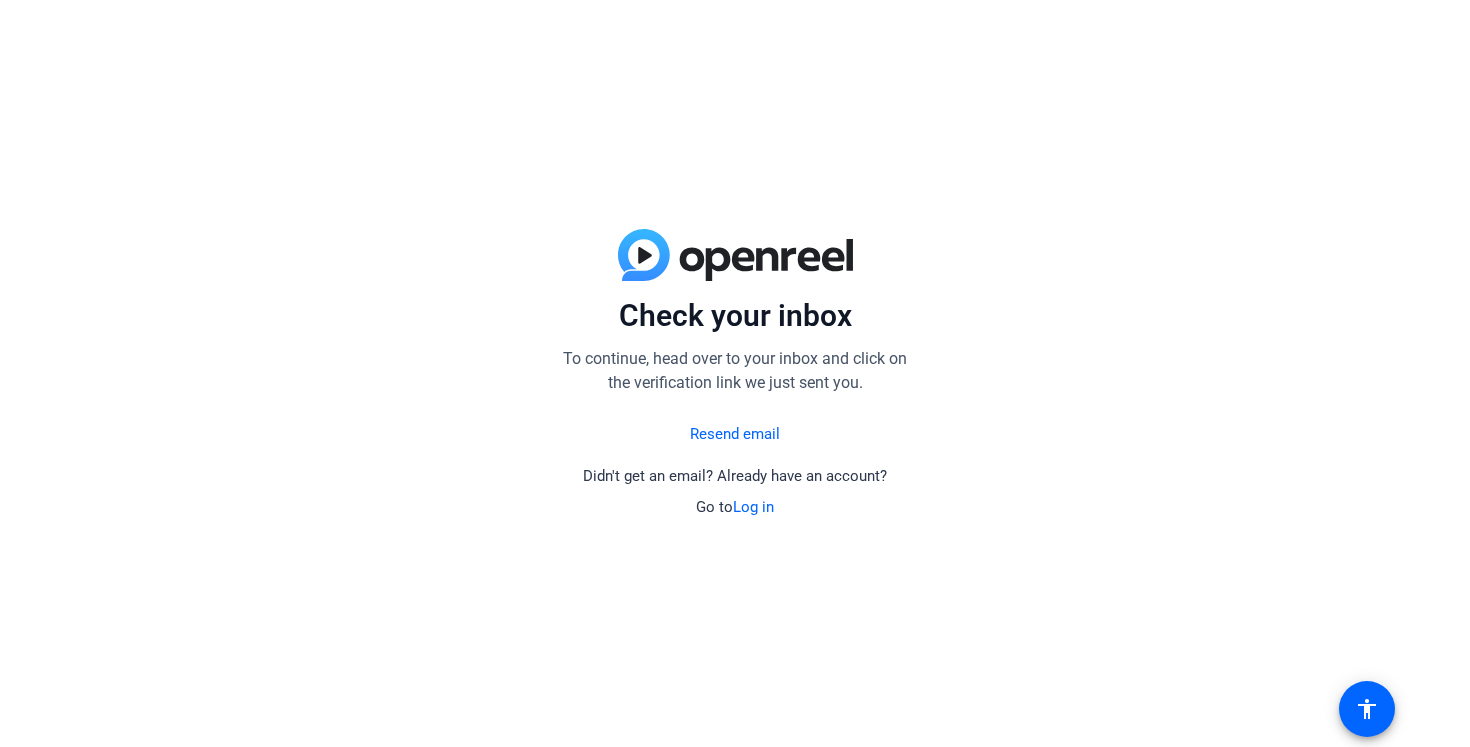 click on "Log in" 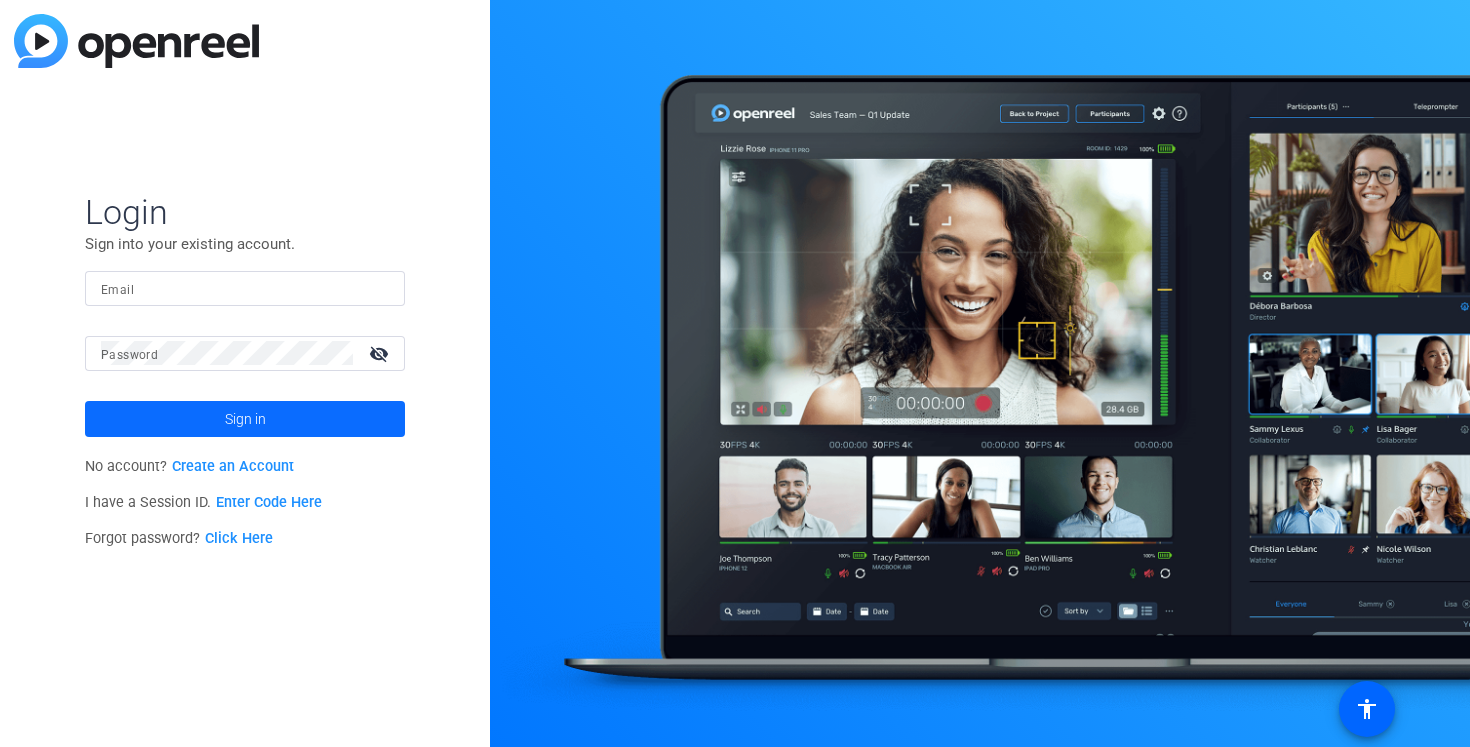 click 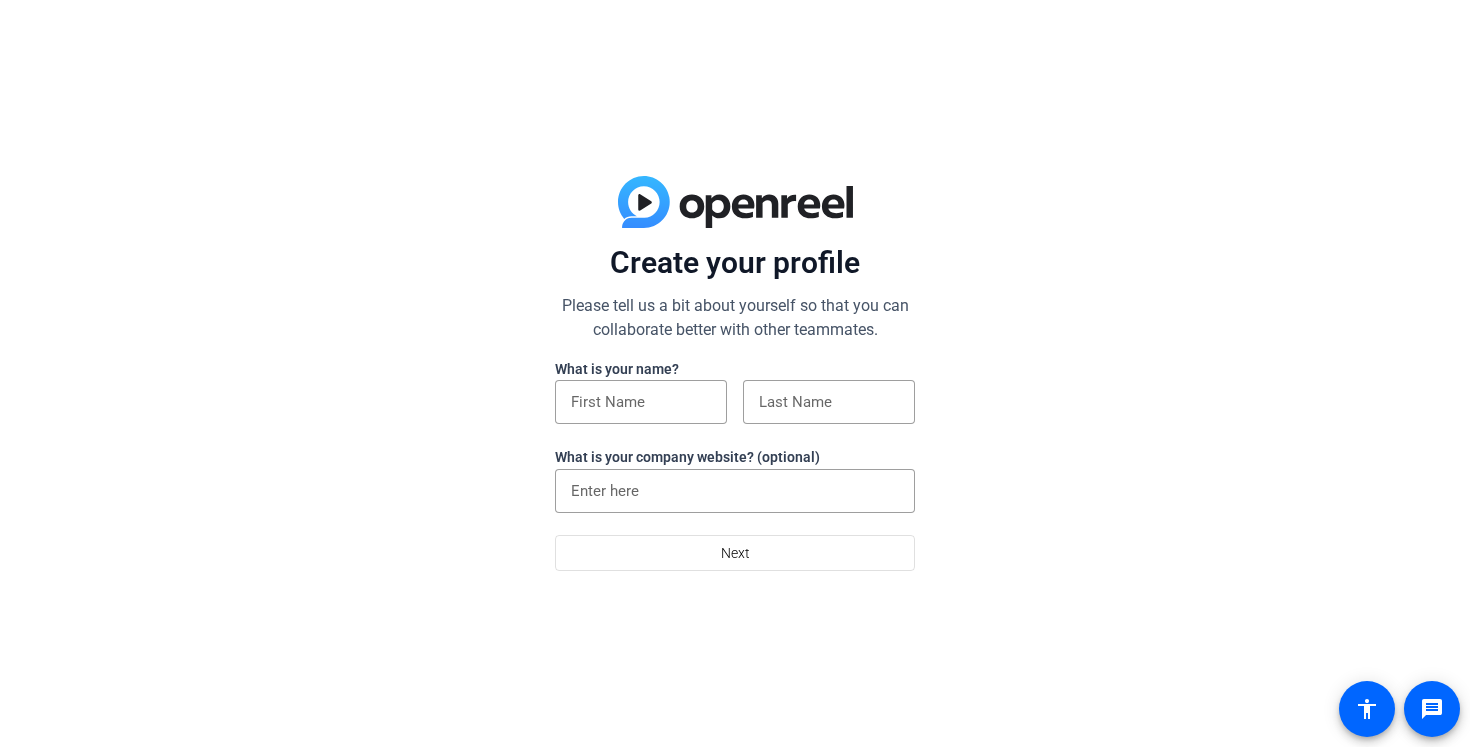 scroll, scrollTop: 0, scrollLeft: 0, axis: both 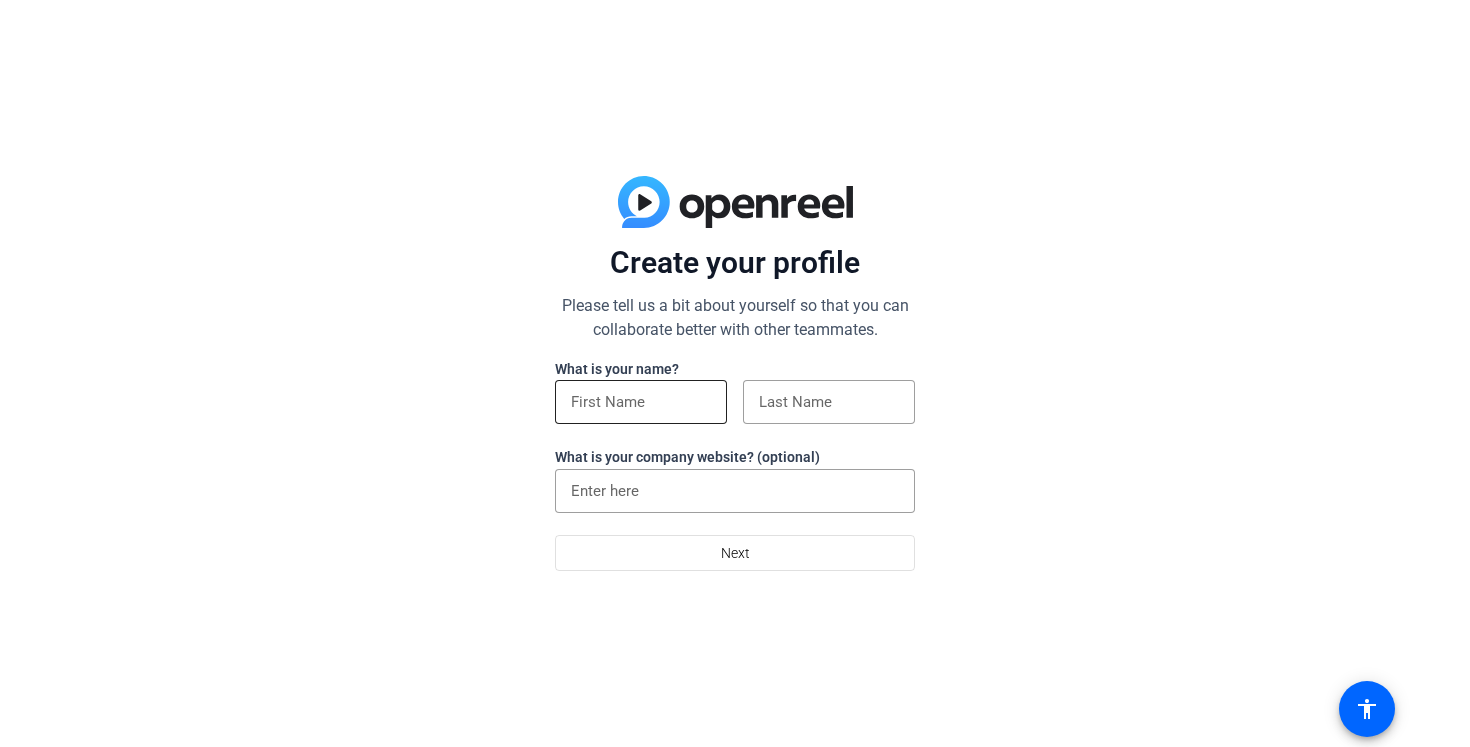 click 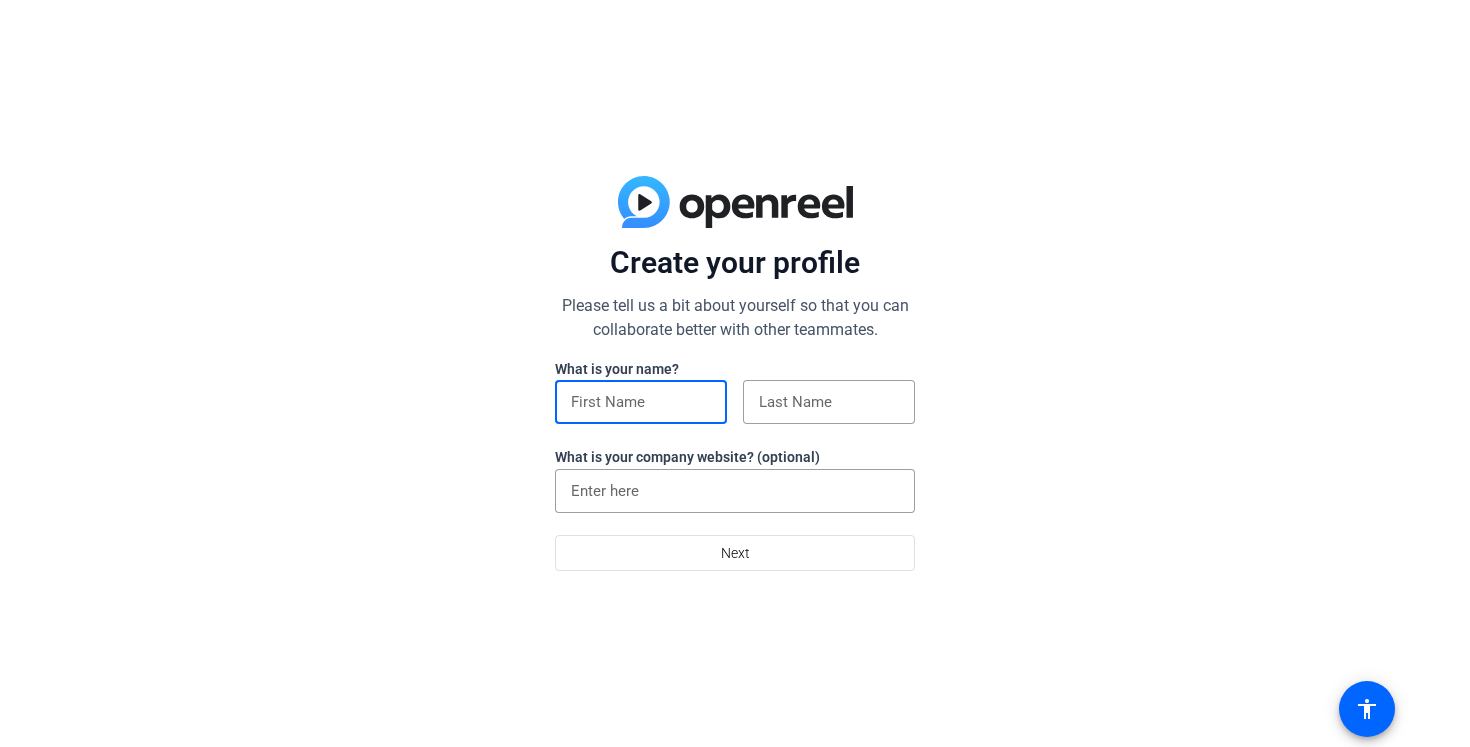 click at bounding box center (641, 402) 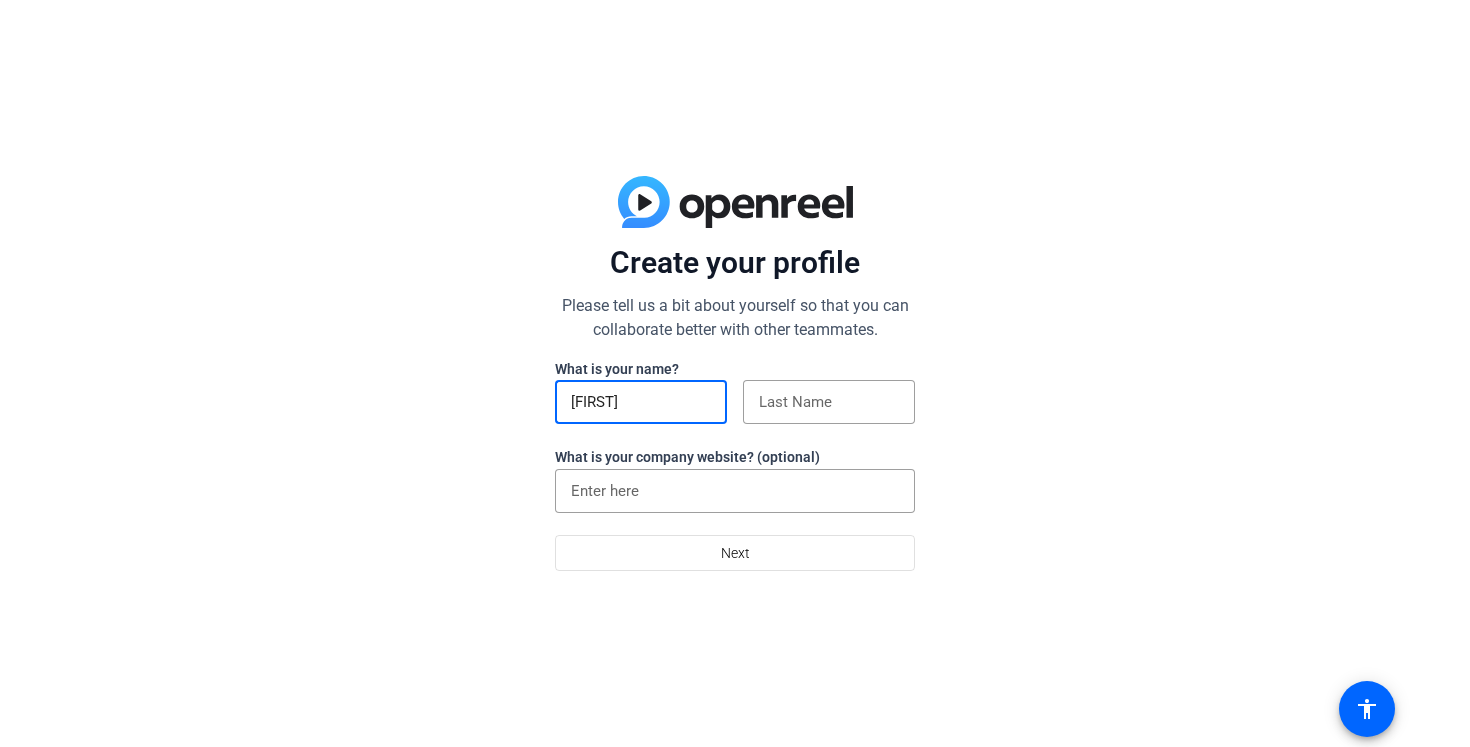 type on "[FIRST]" 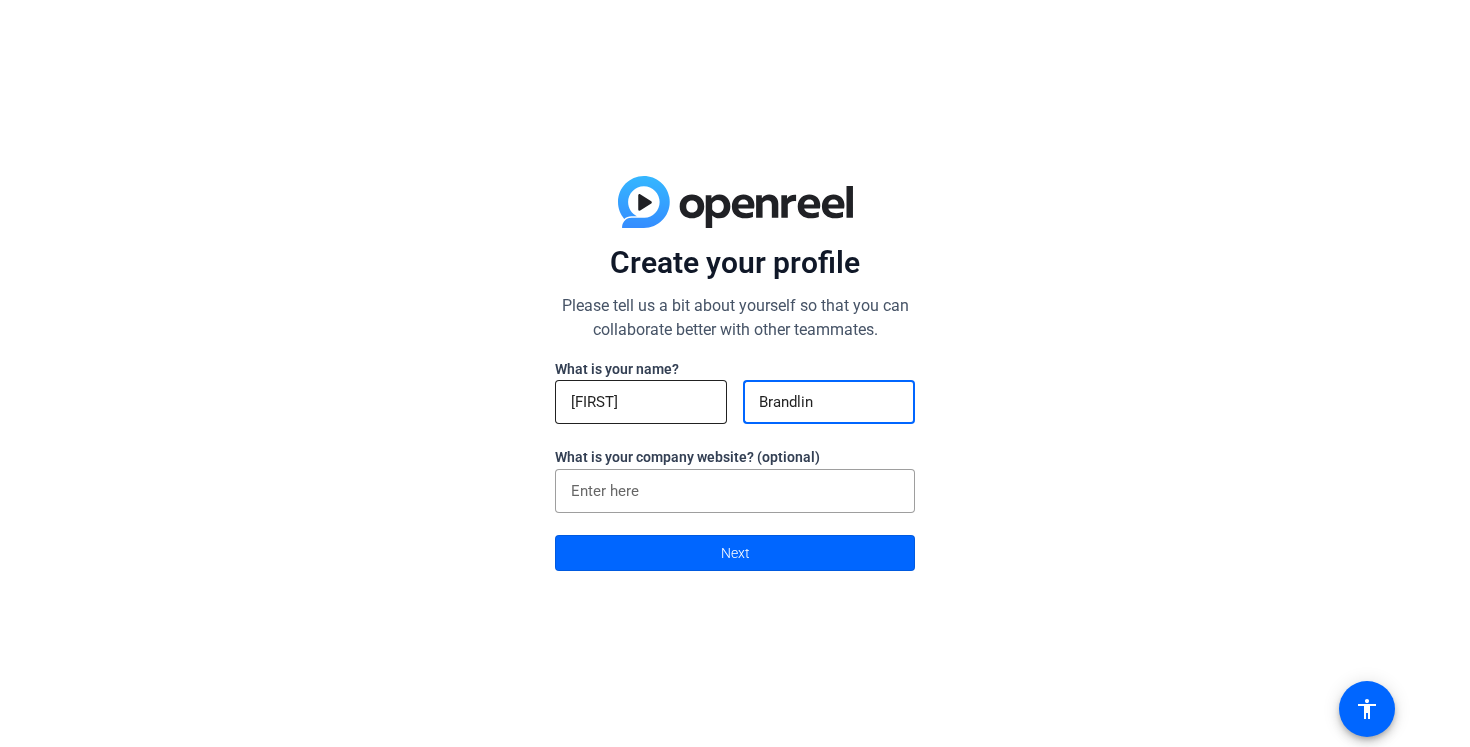 type on "Brandlin" 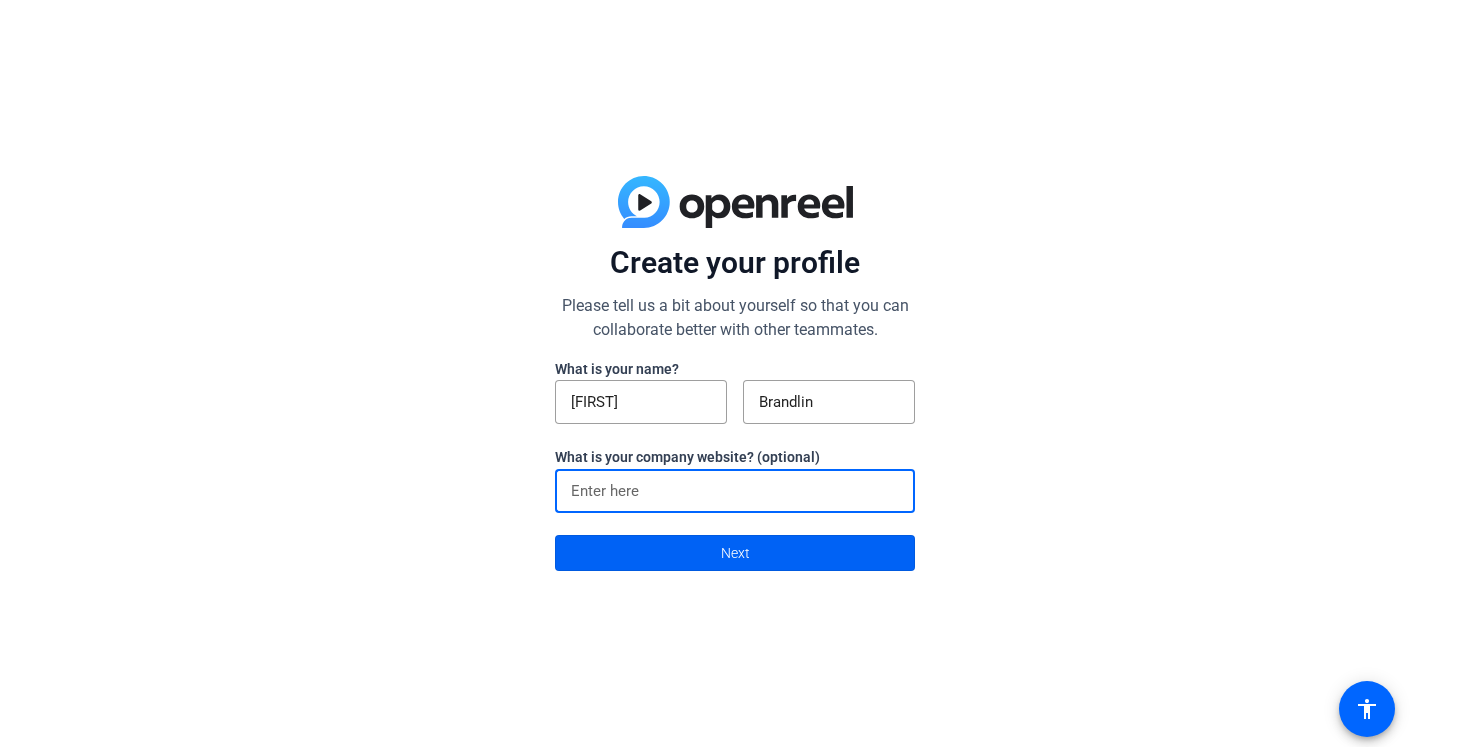 click 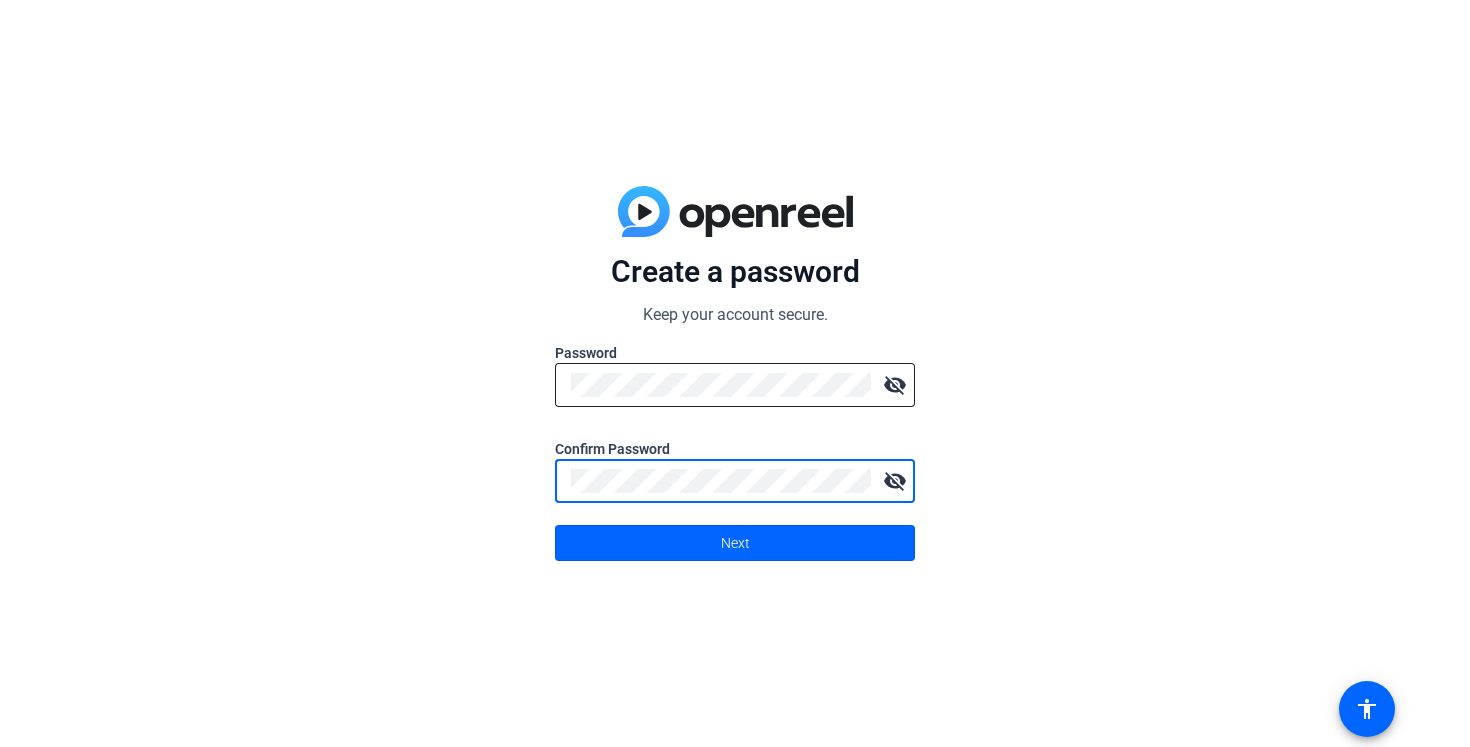 click on "Next" 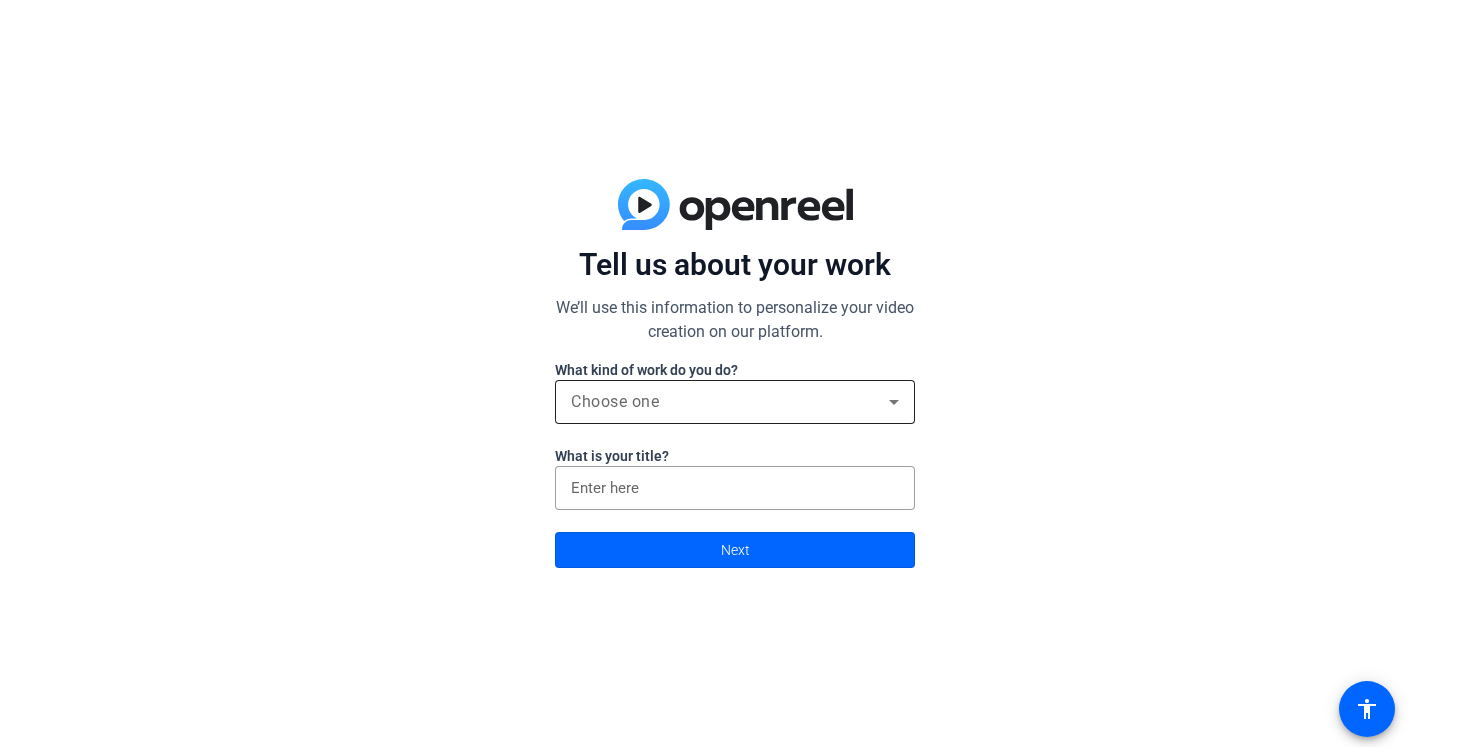 click on "Choose one" at bounding box center (615, 401) 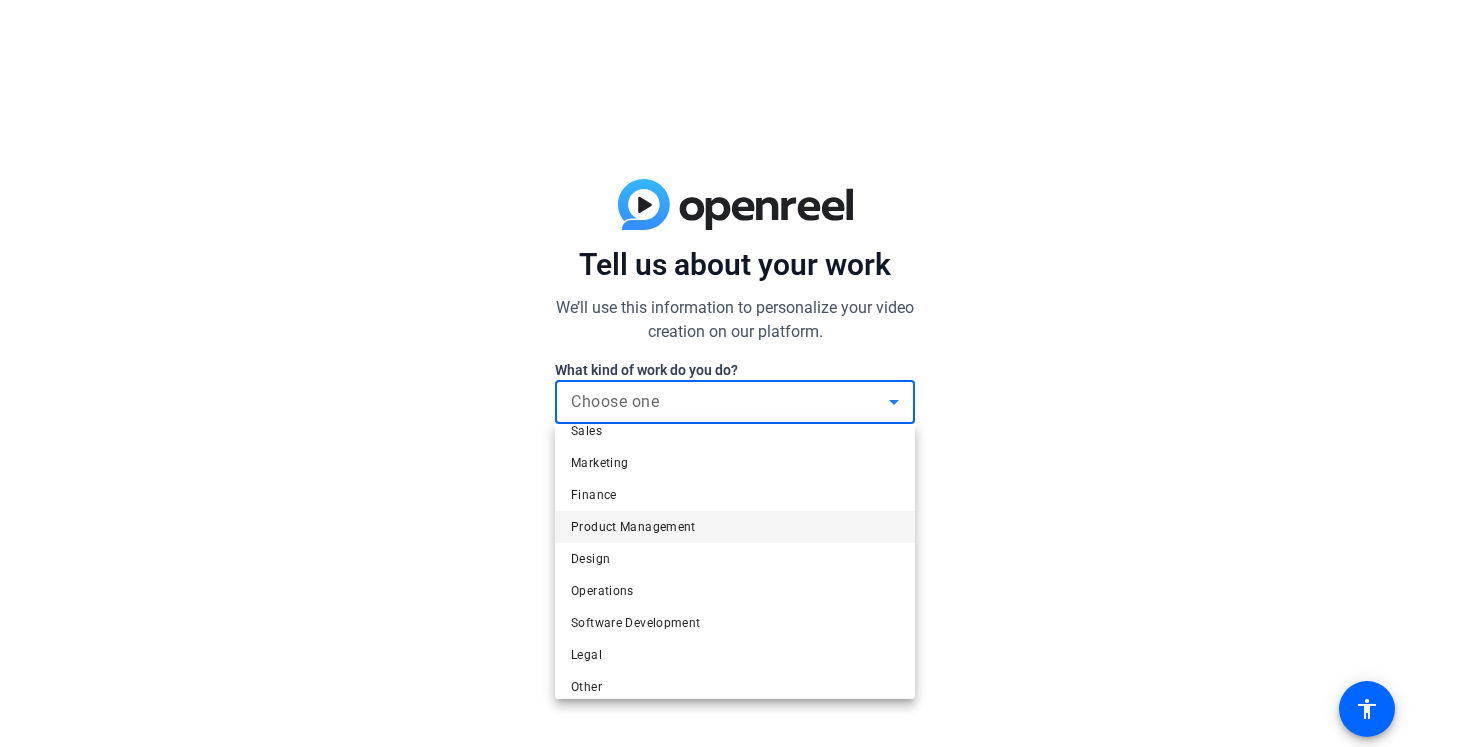 scroll, scrollTop: 54, scrollLeft: 0, axis: vertical 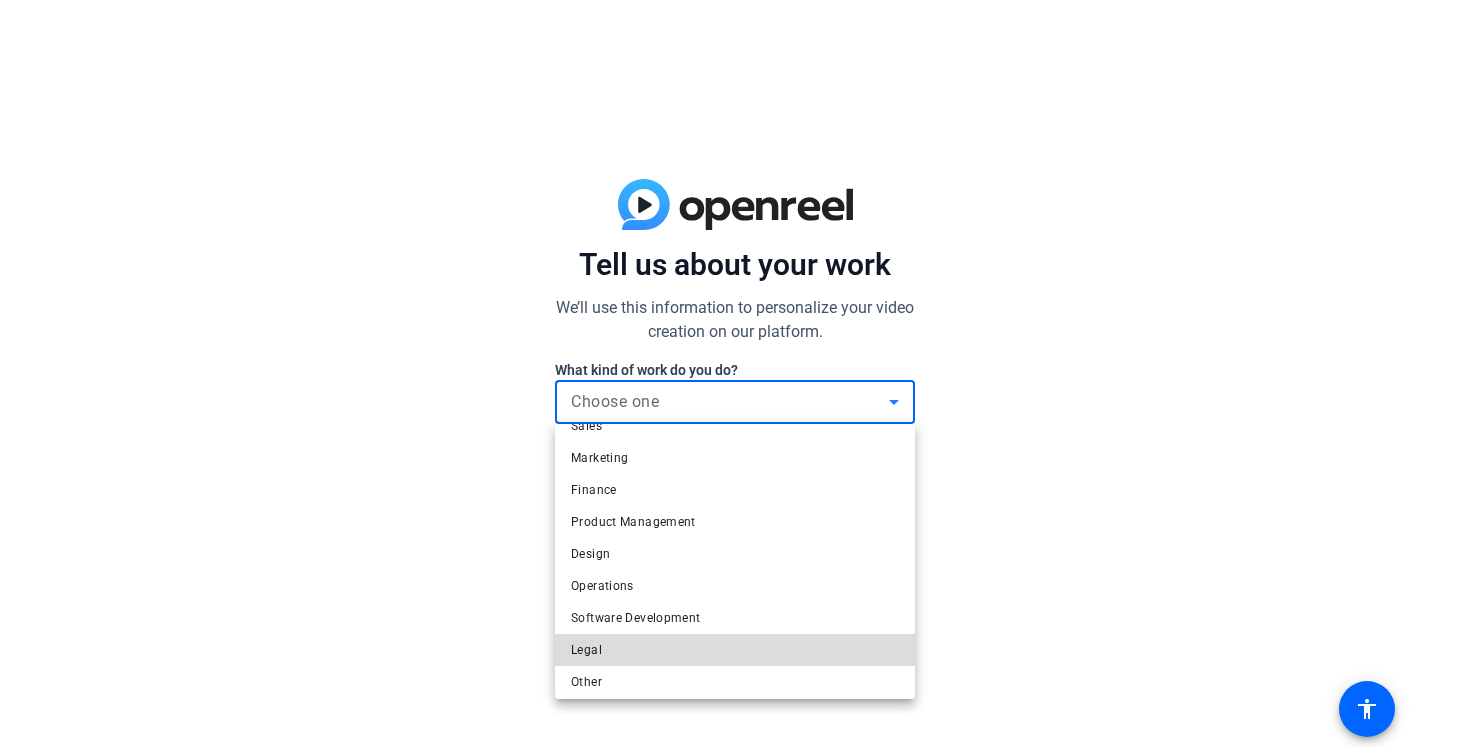 click on "Legal" at bounding box center [735, 650] 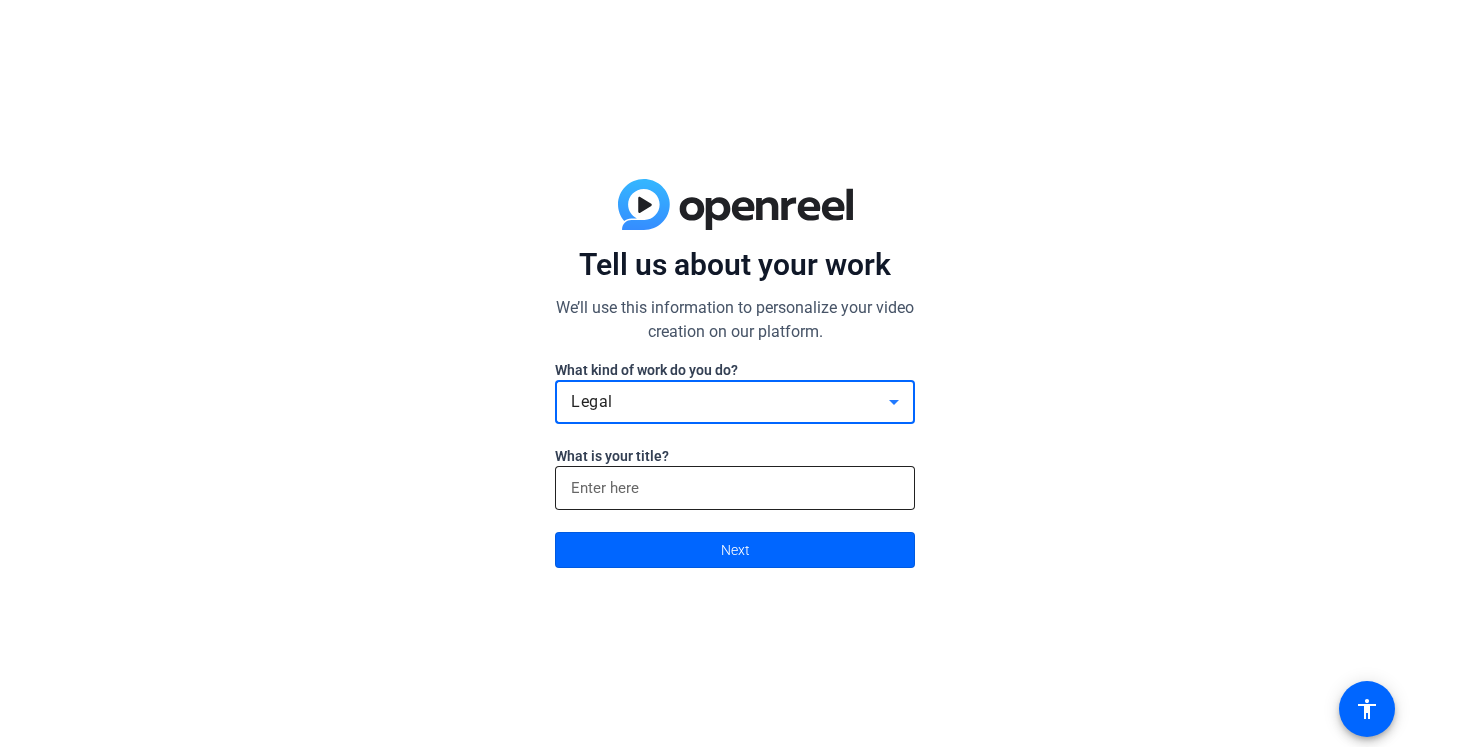 click at bounding box center (735, 488) 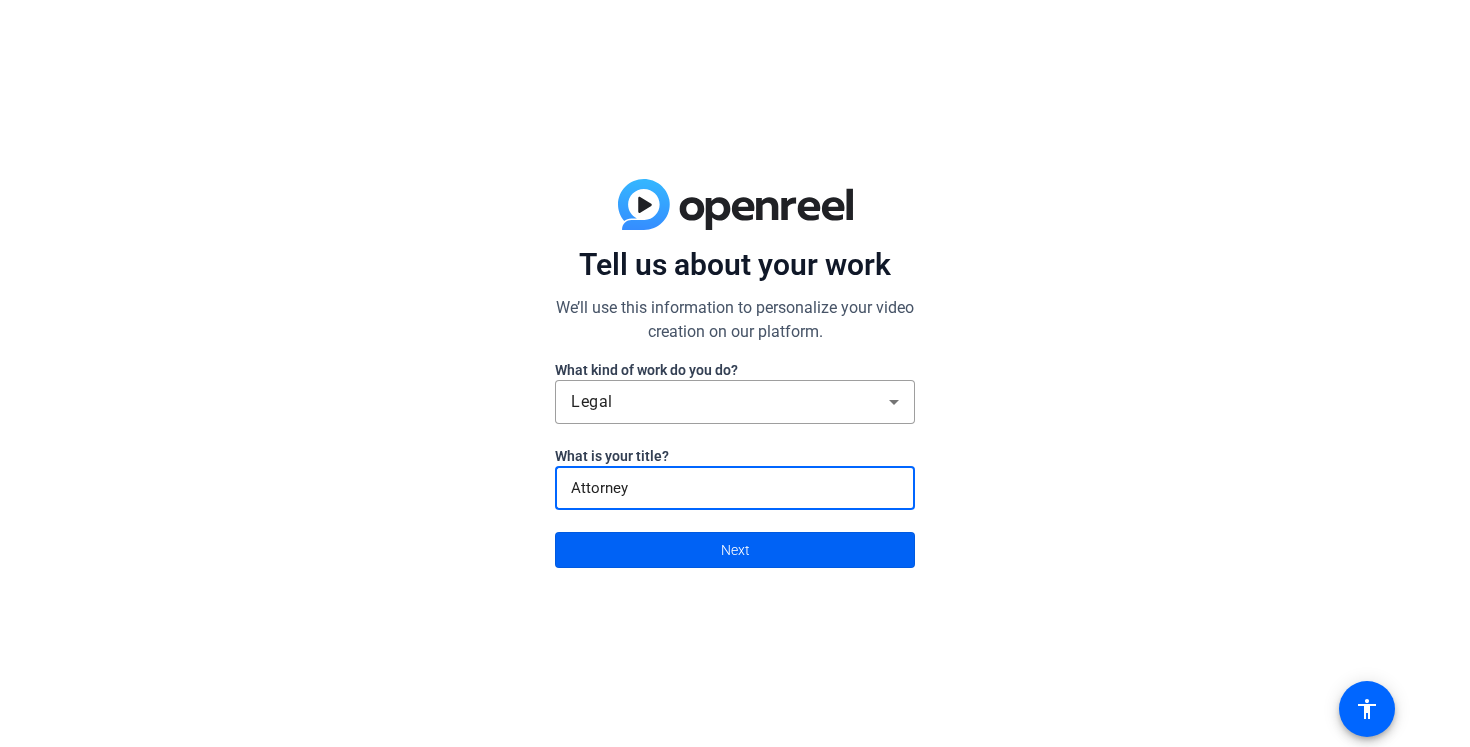 type on "Attorney" 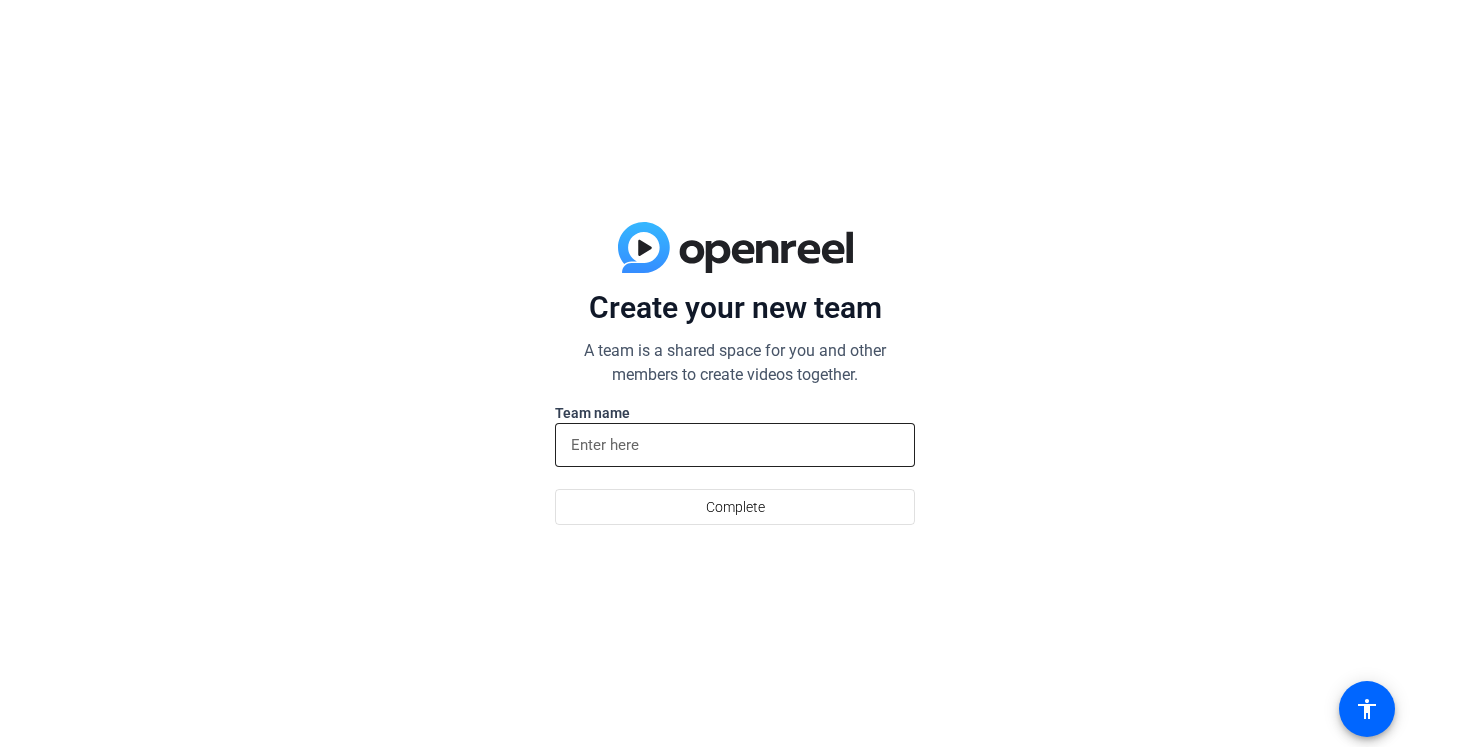 click at bounding box center [735, 445] 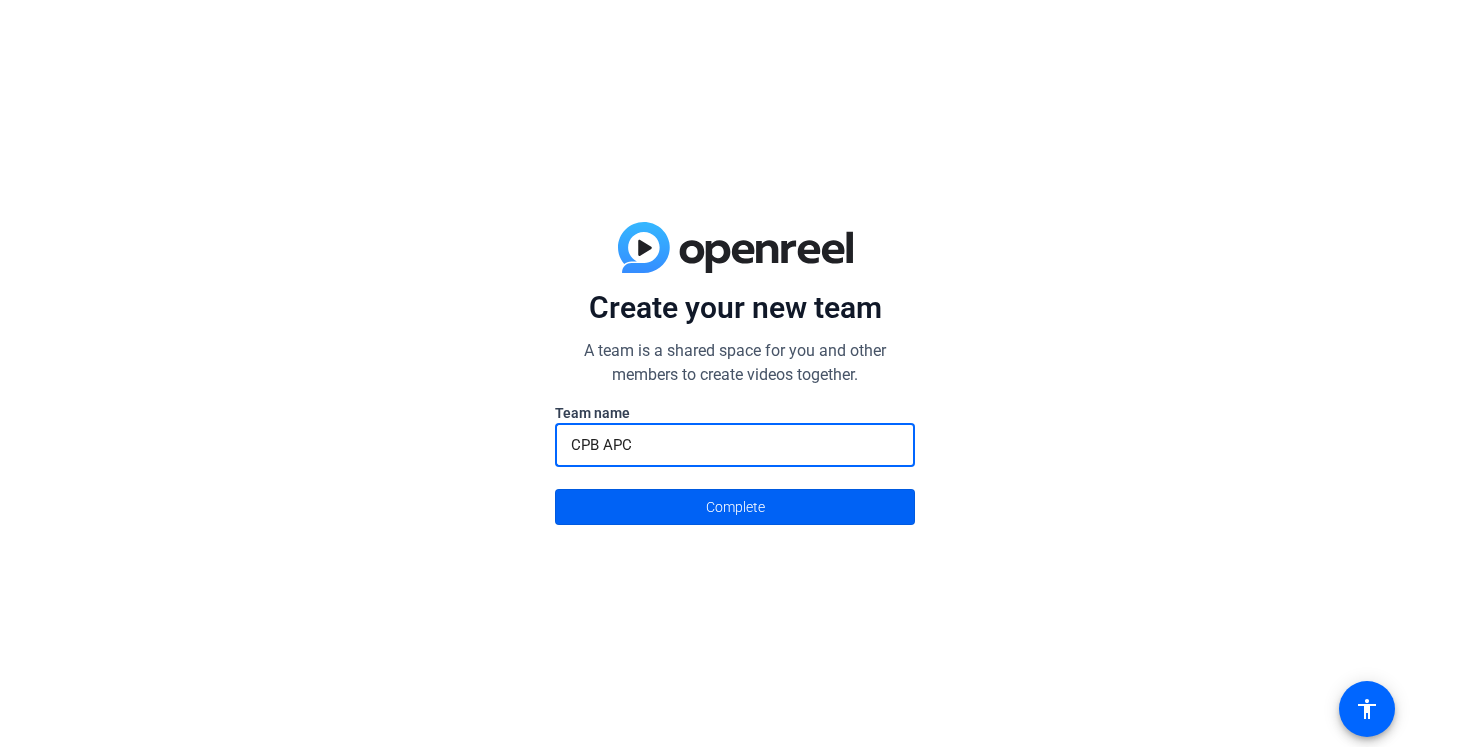 type on "CPB APC" 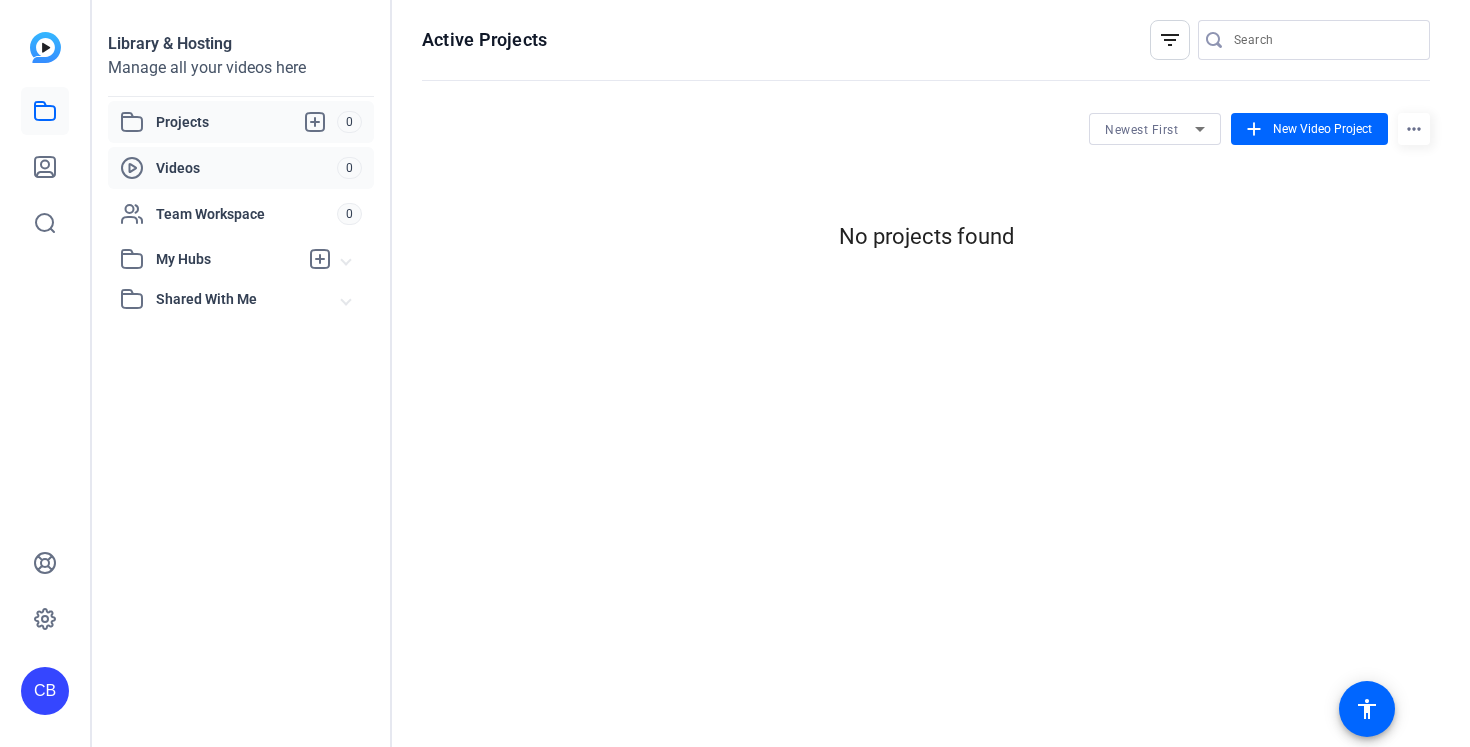 scroll, scrollTop: 0, scrollLeft: 0, axis: both 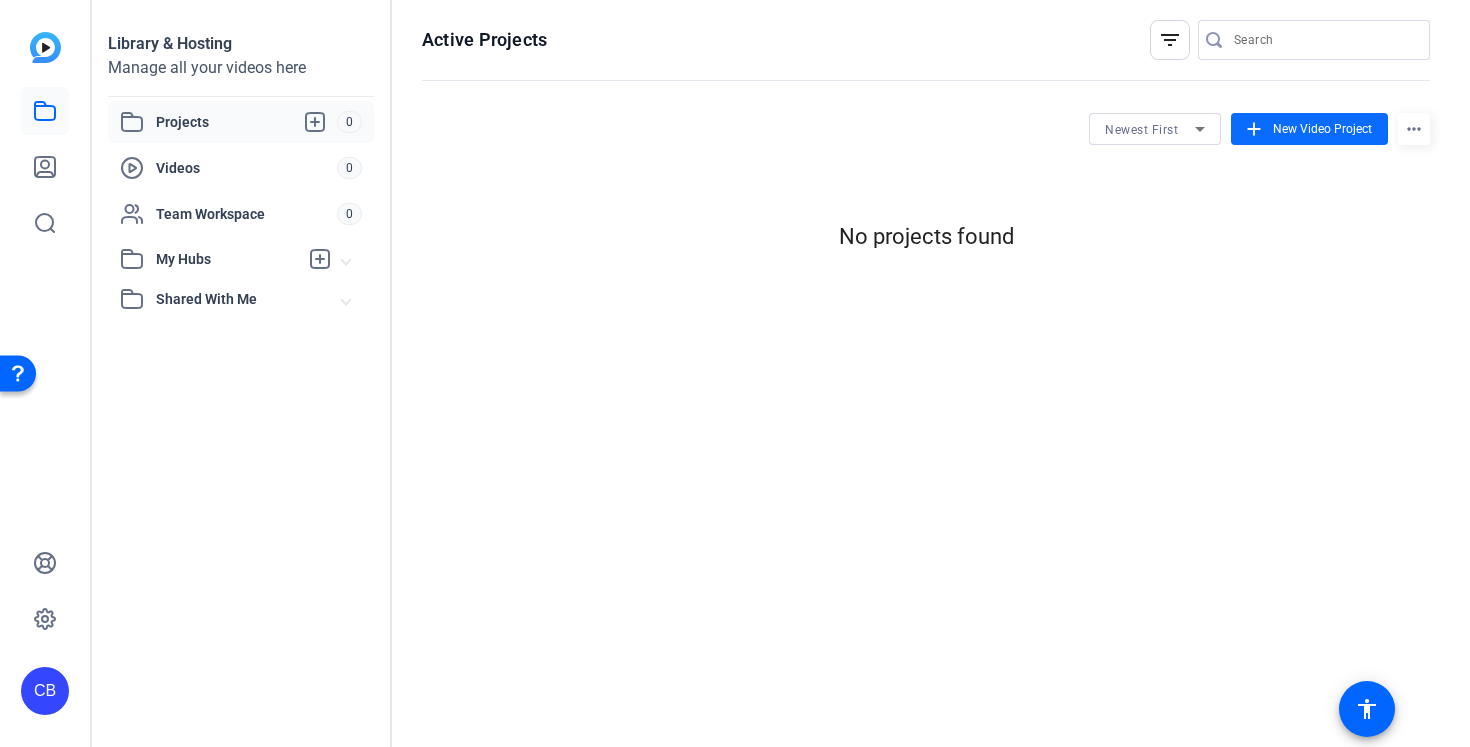 click 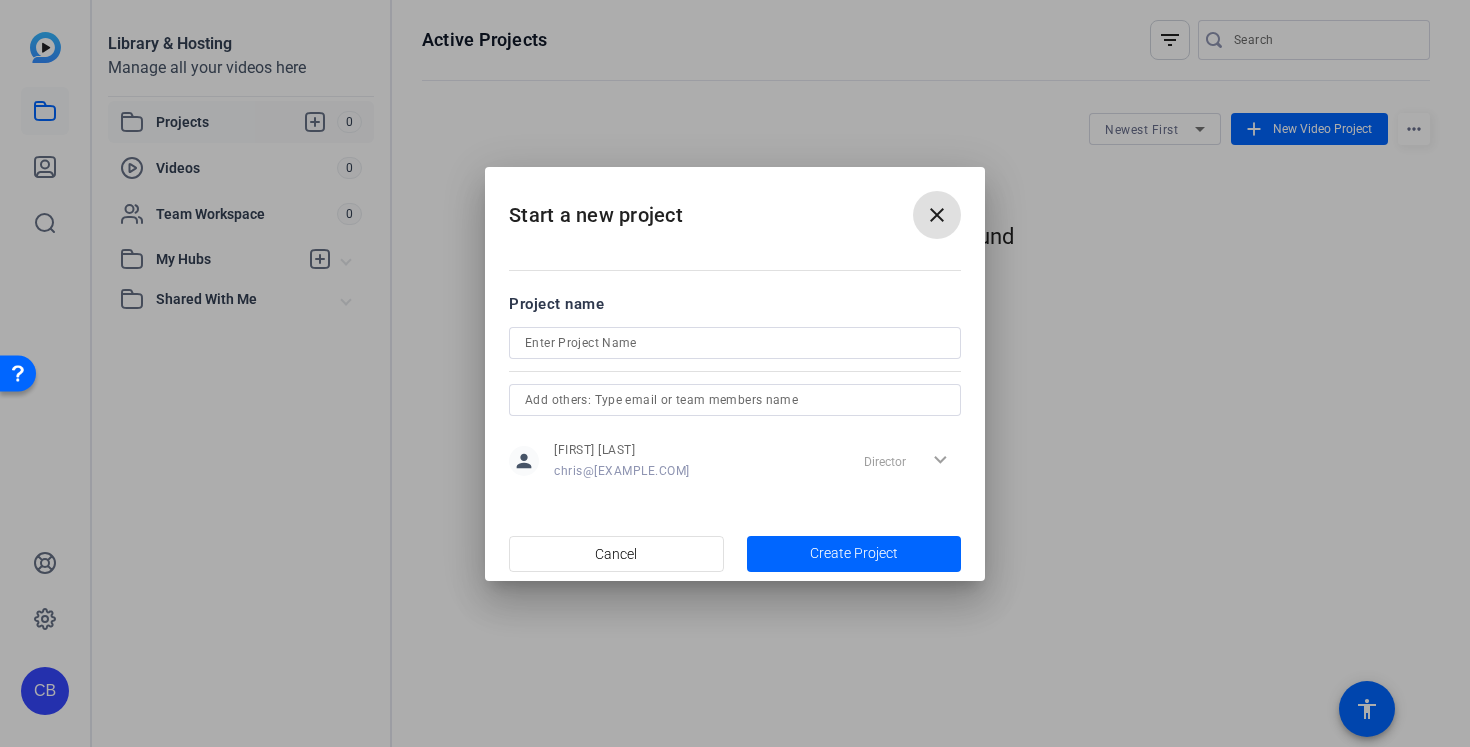 click at bounding box center (735, 343) 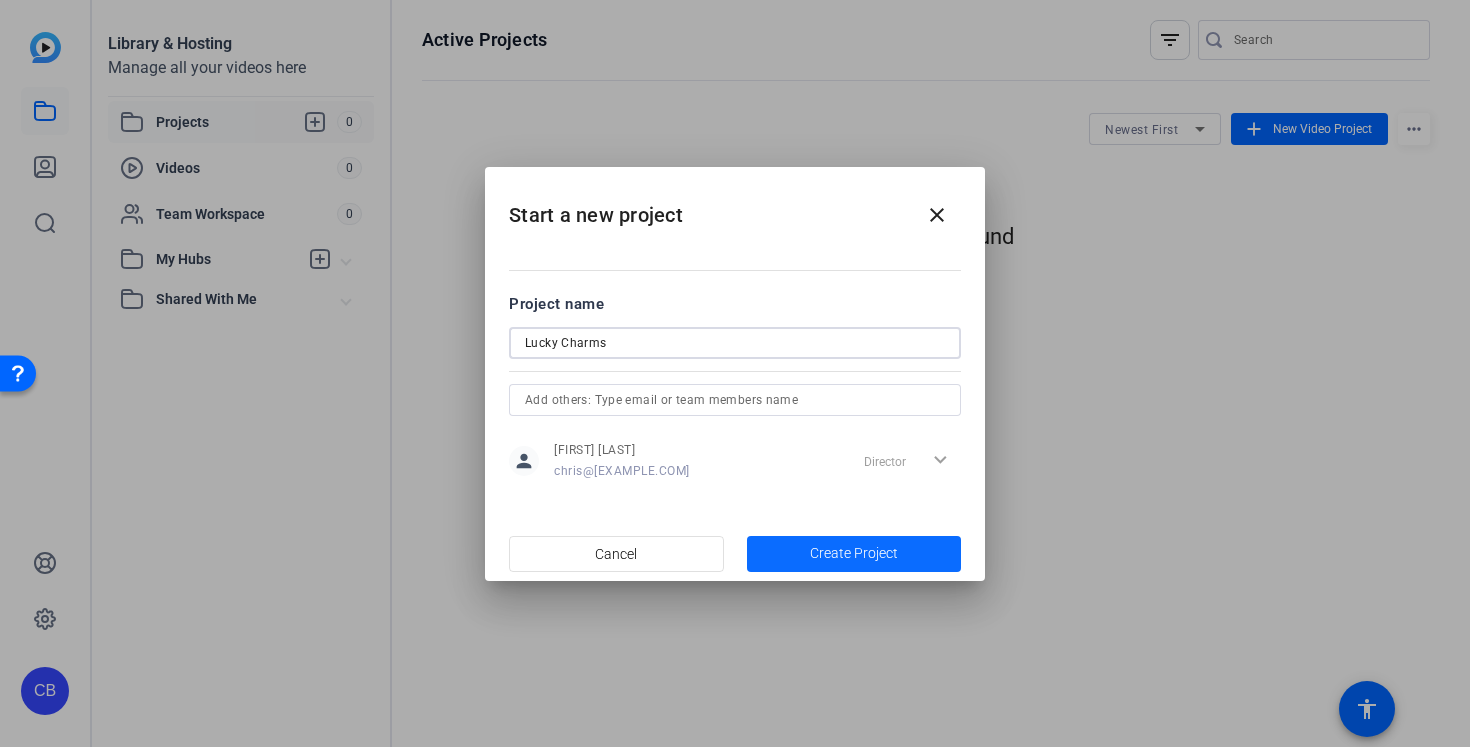 type on "Lucky Charms" 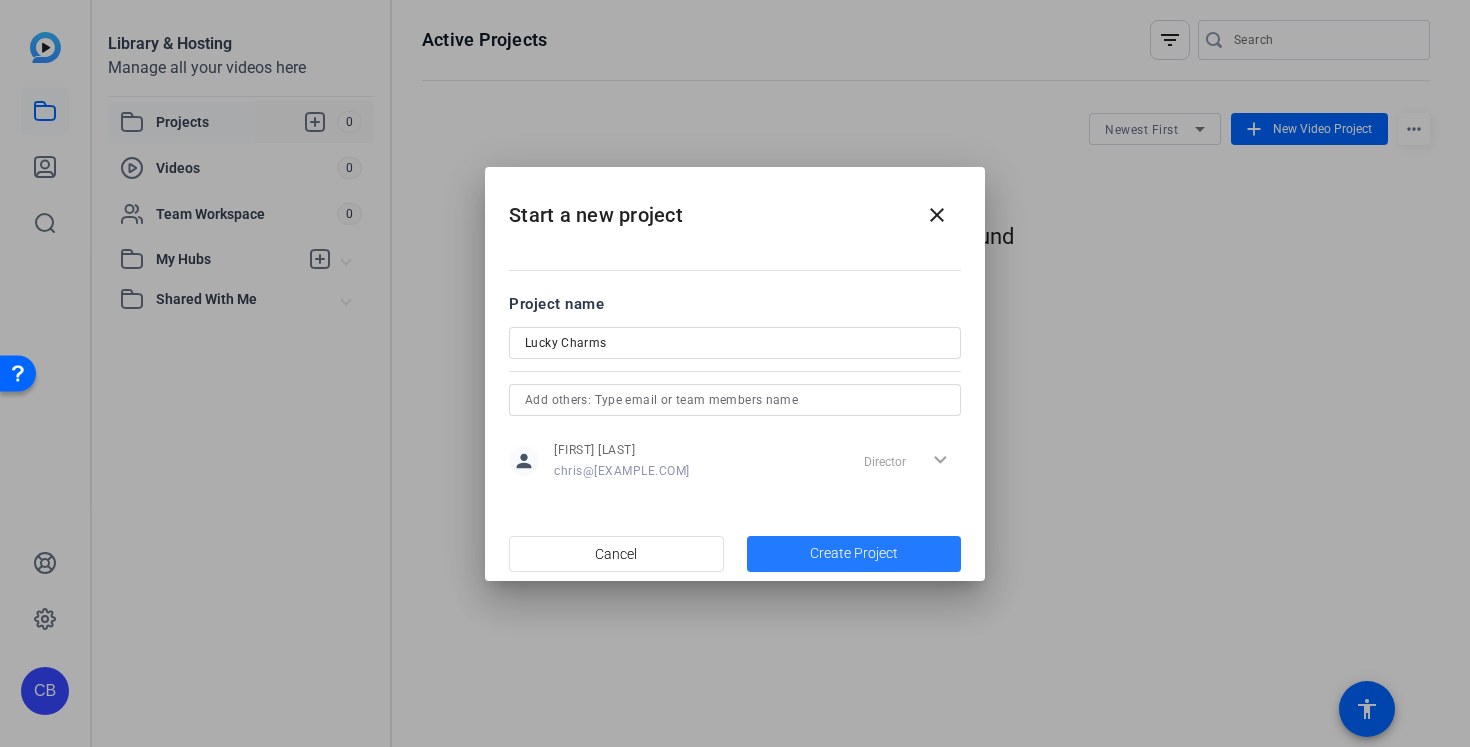 click on "Create Project" 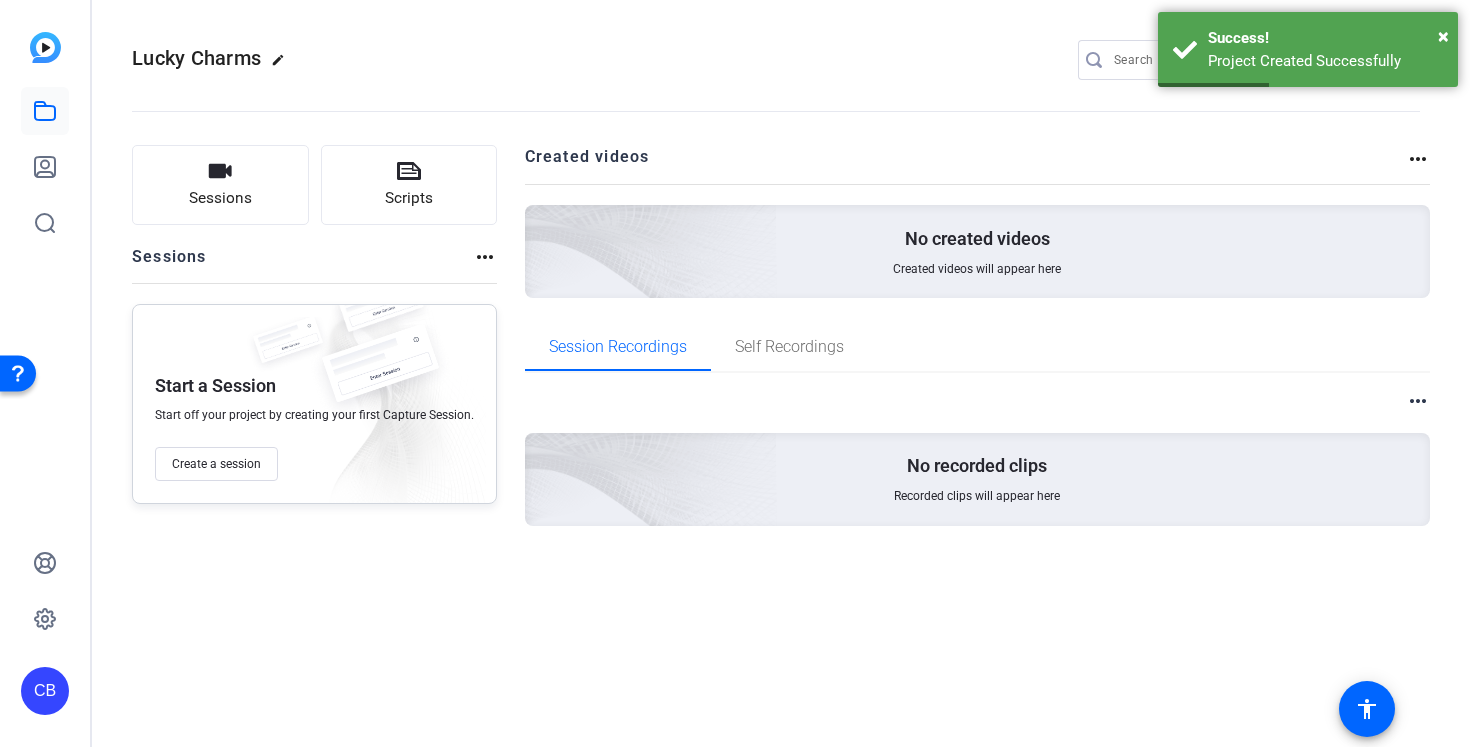 click on "No created videos Created videos will appear here" 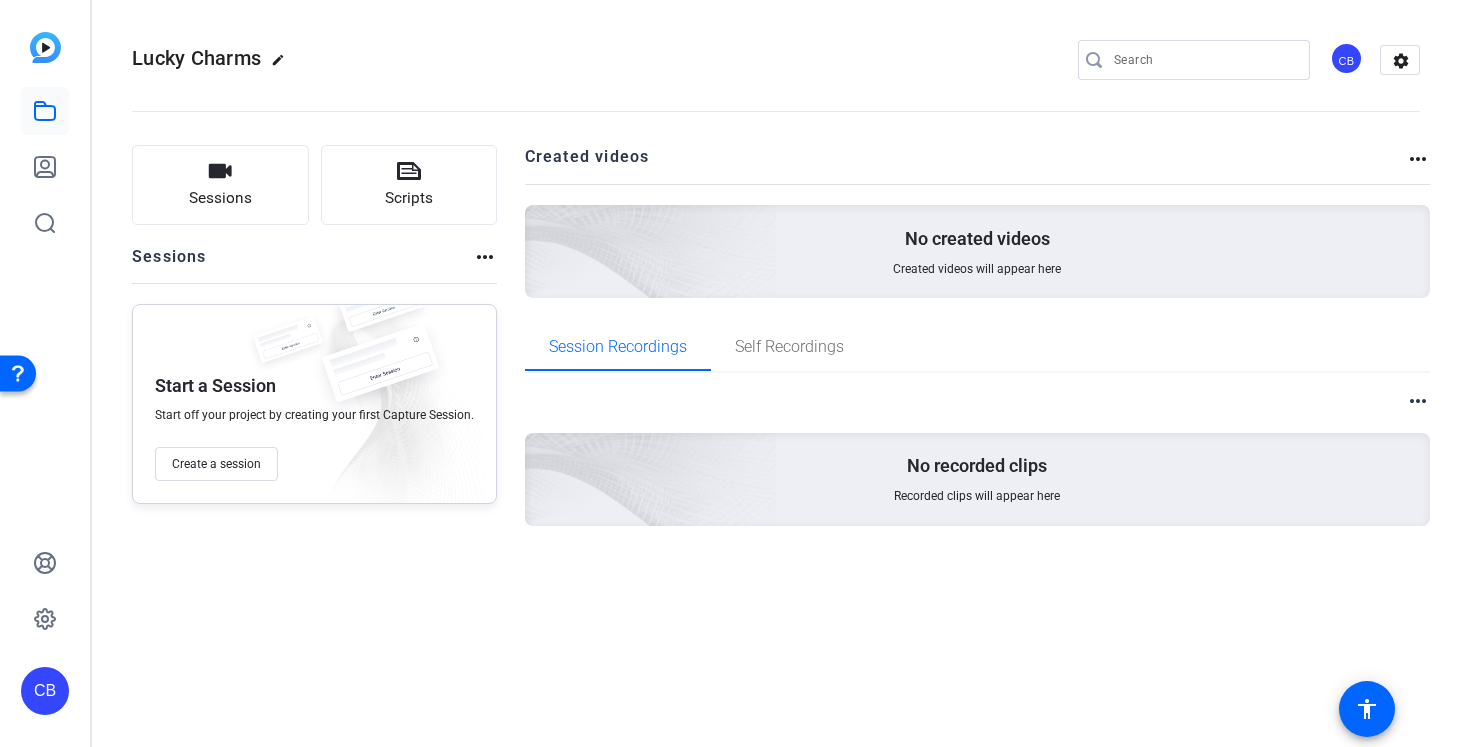 click on "No recorded clips Recorded clips will appear here" at bounding box center [978, 479] 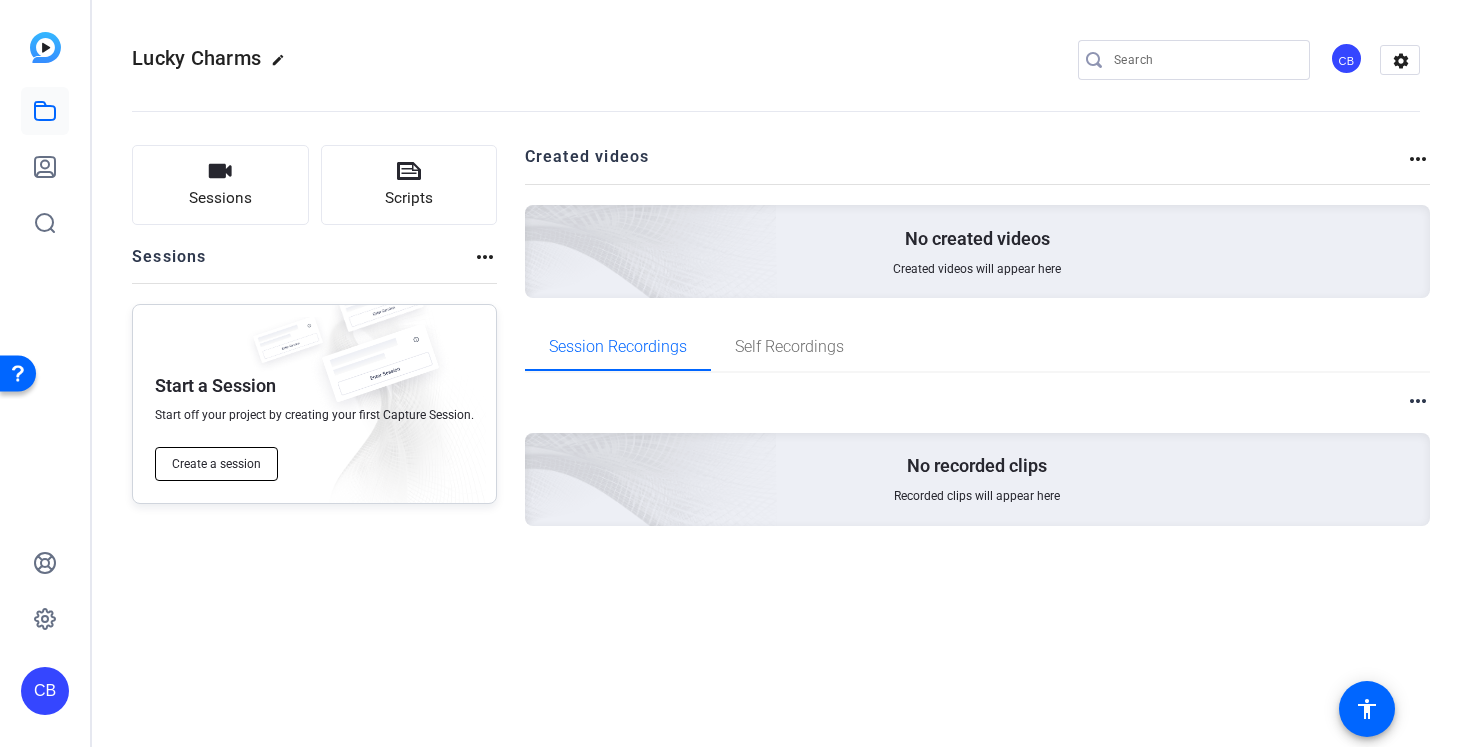 click on "Create a session" 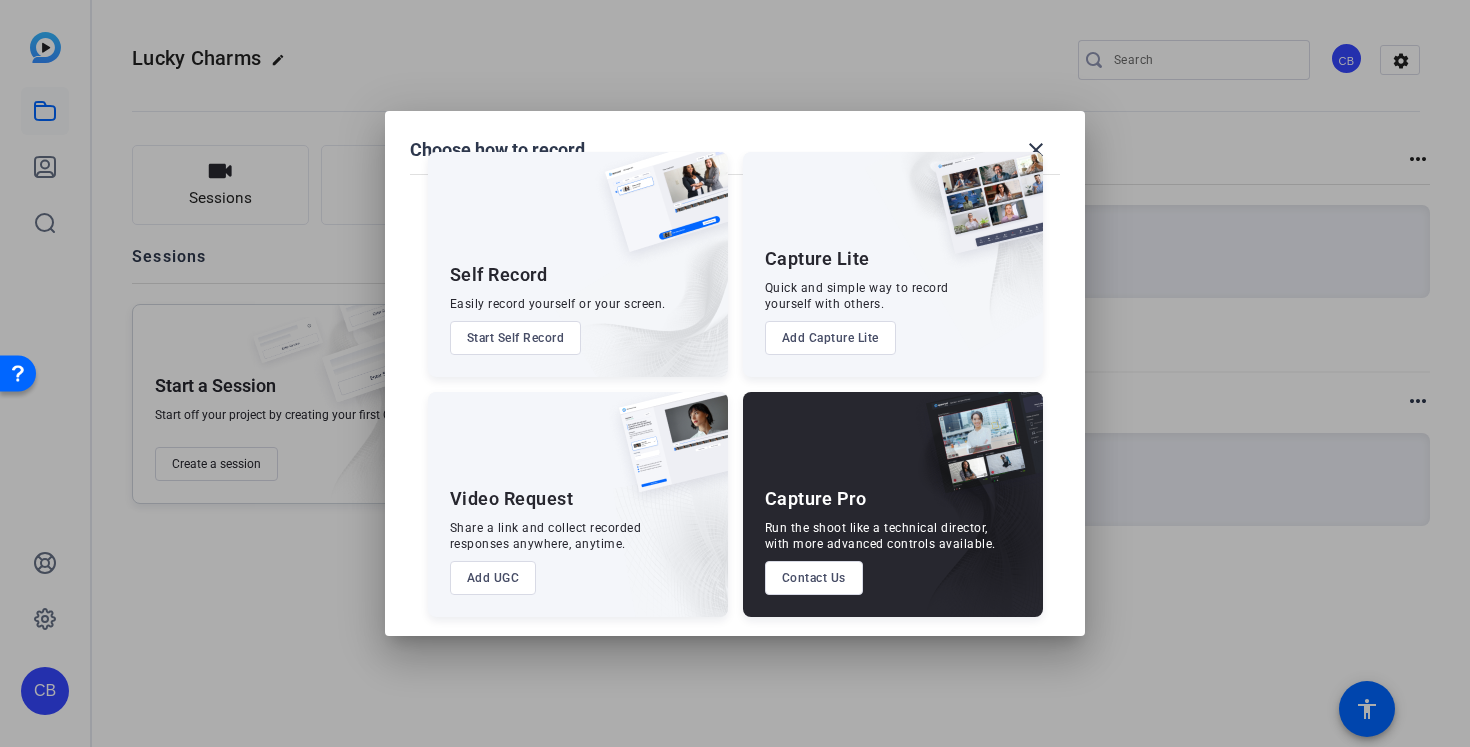 scroll, scrollTop: 39, scrollLeft: 0, axis: vertical 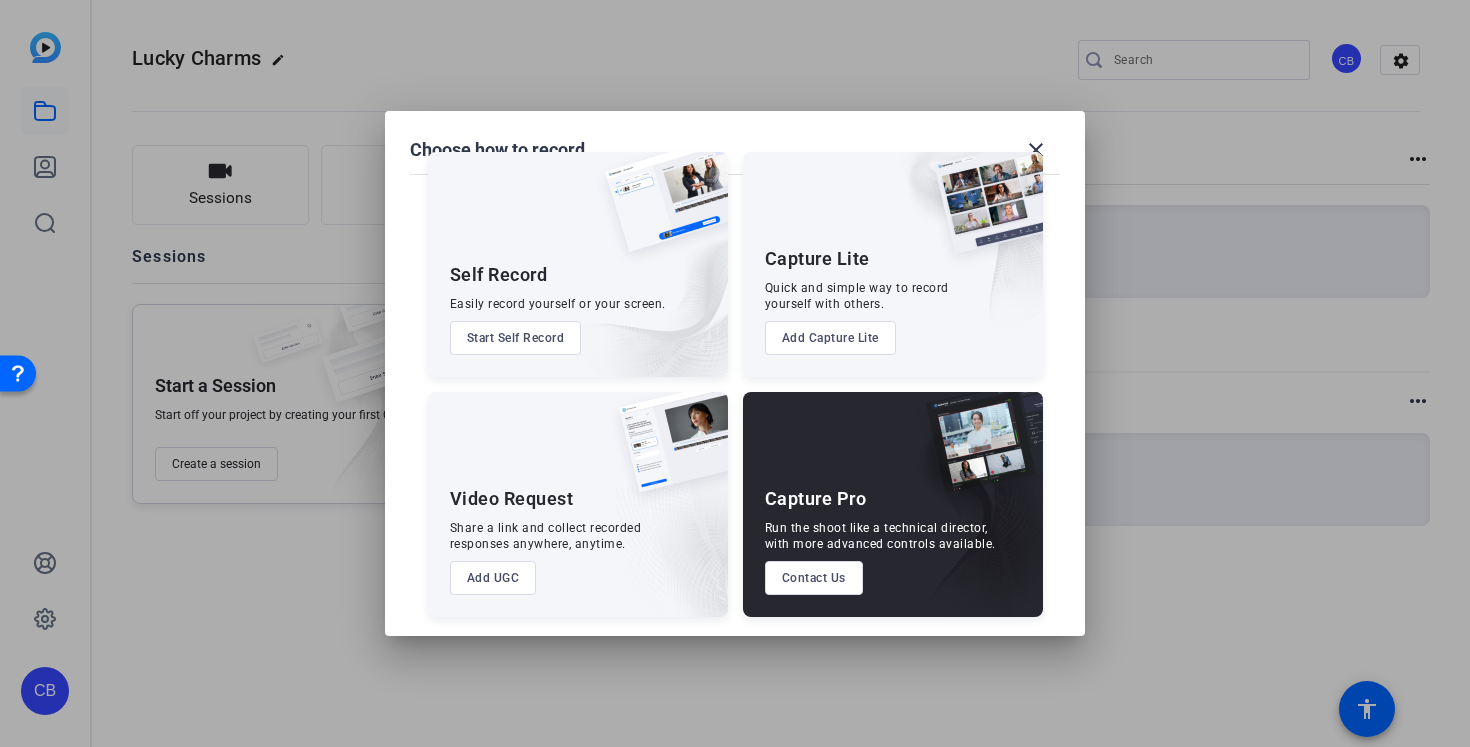 click on "Add UGC" at bounding box center (493, 578) 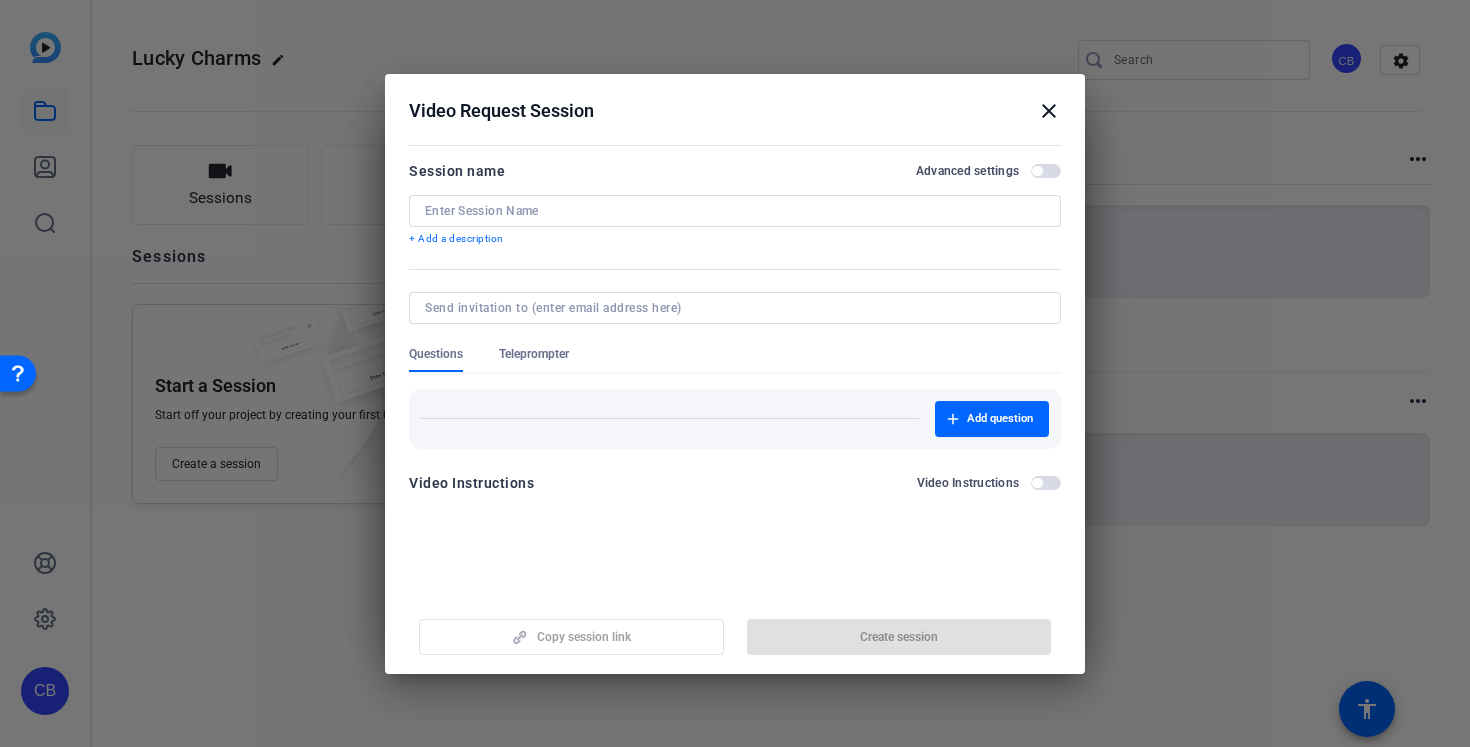 click on "close" at bounding box center (1049, 111) 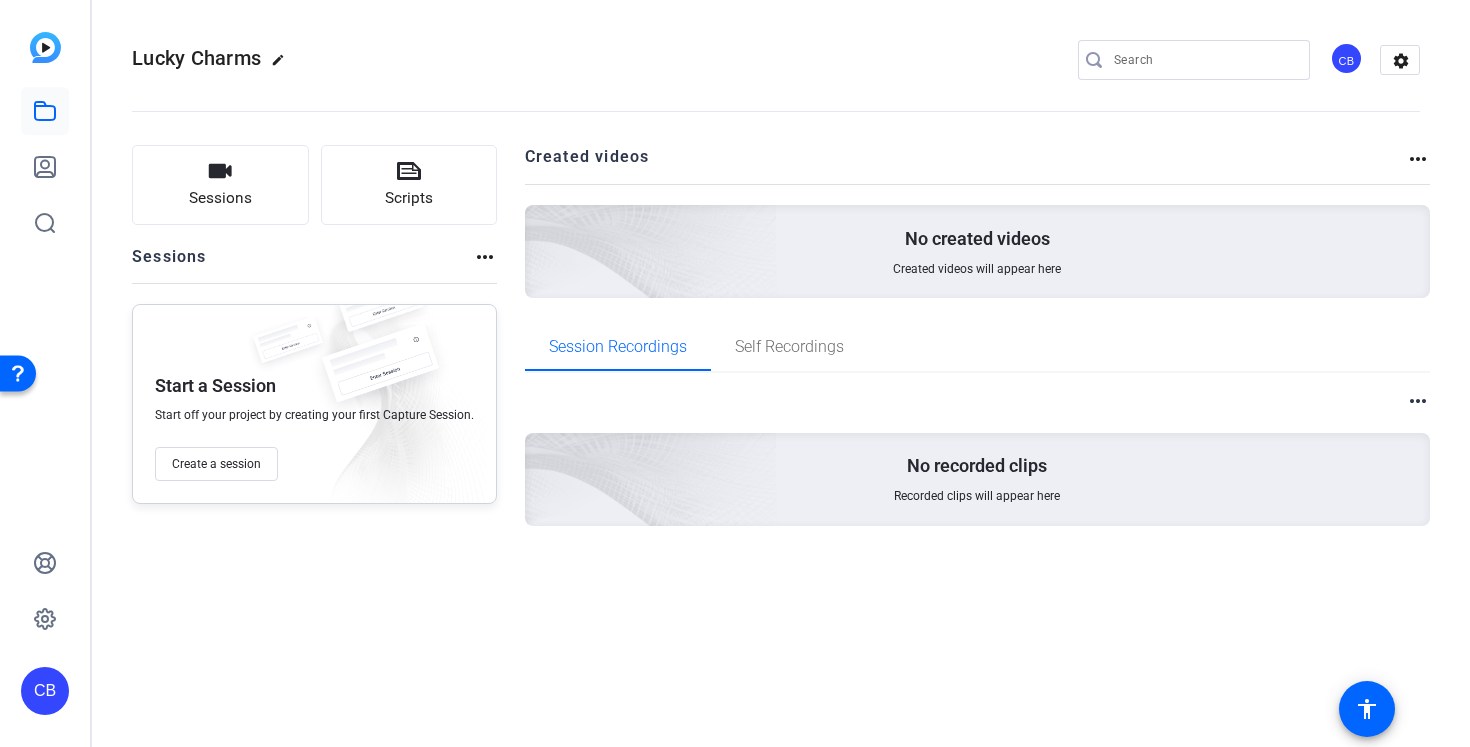 click on "Lucky Charms  edit" 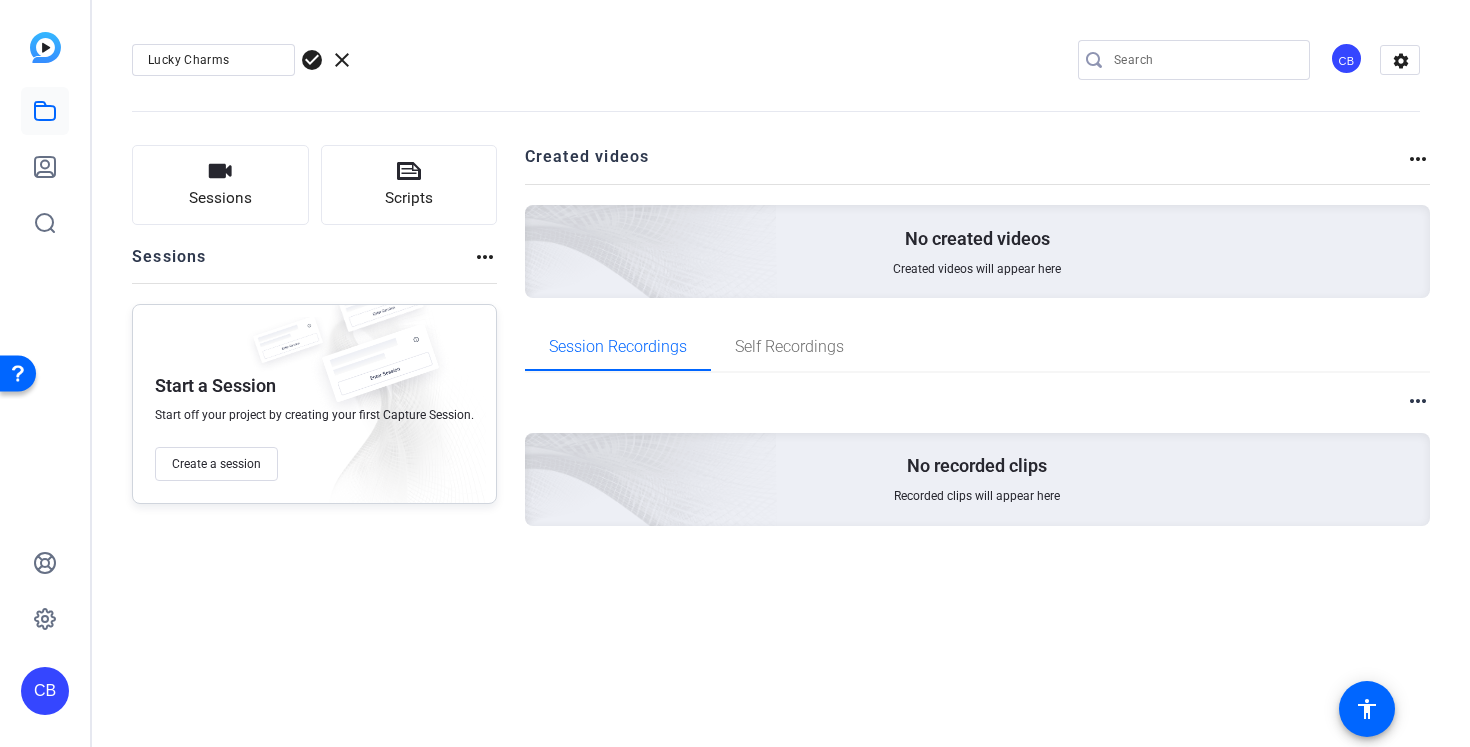 click on "clear" 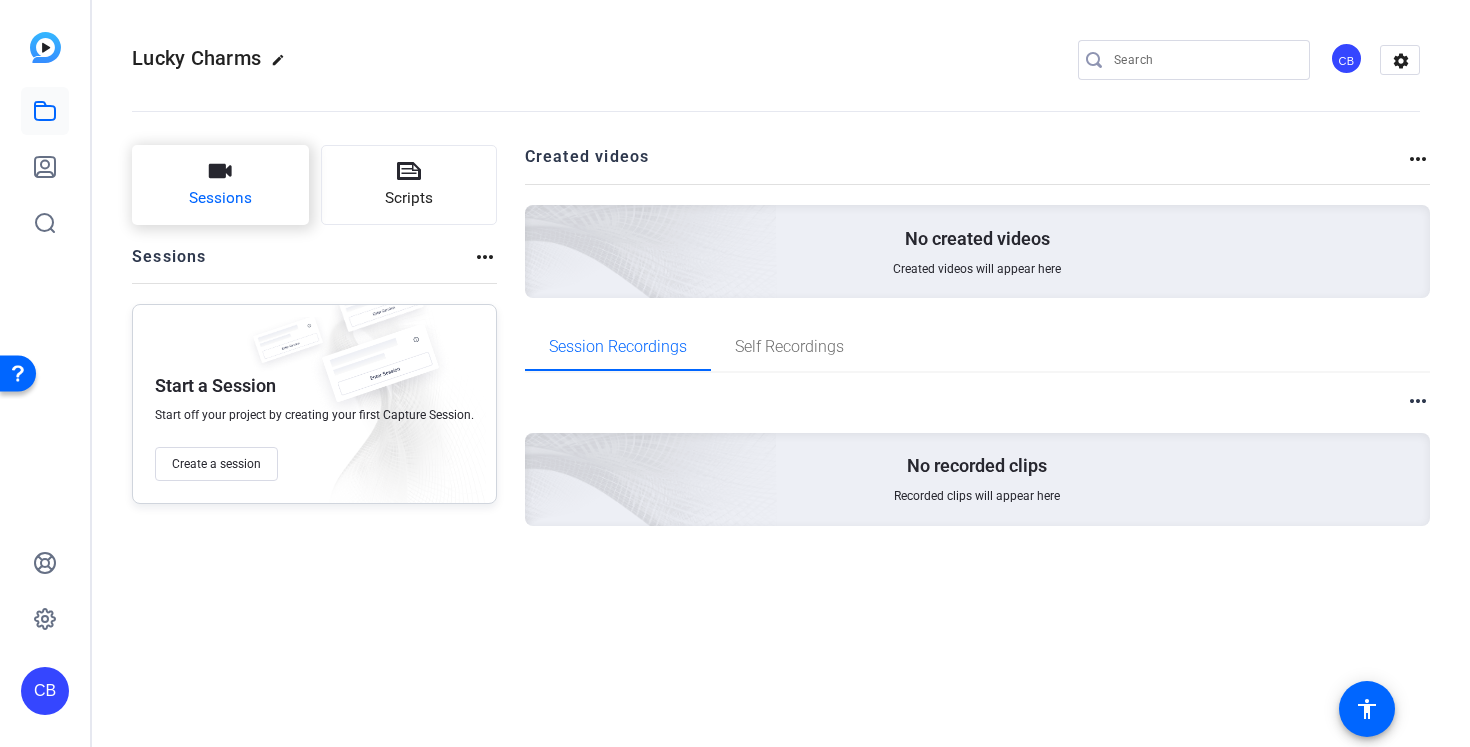 click on "Sessions" 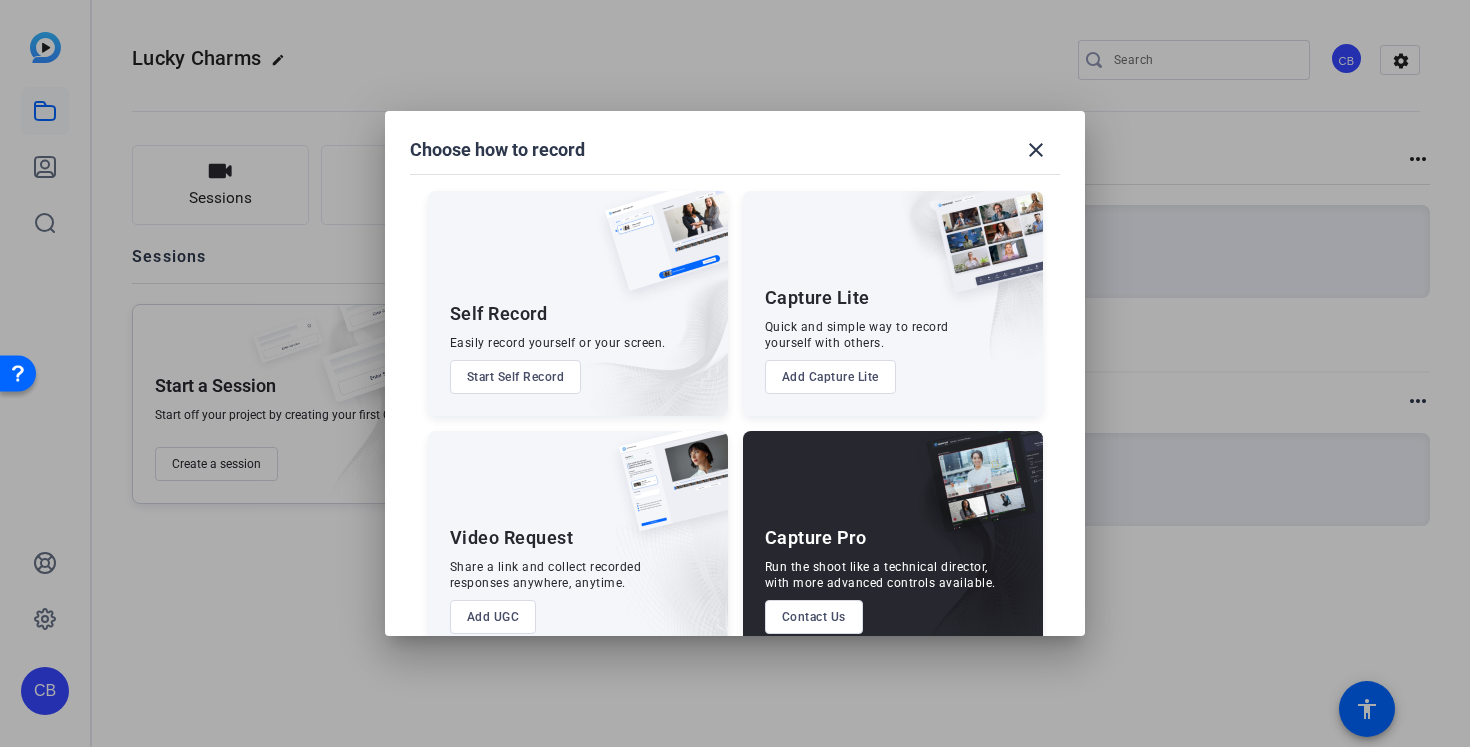 click on "Add UGC" at bounding box center (493, 617) 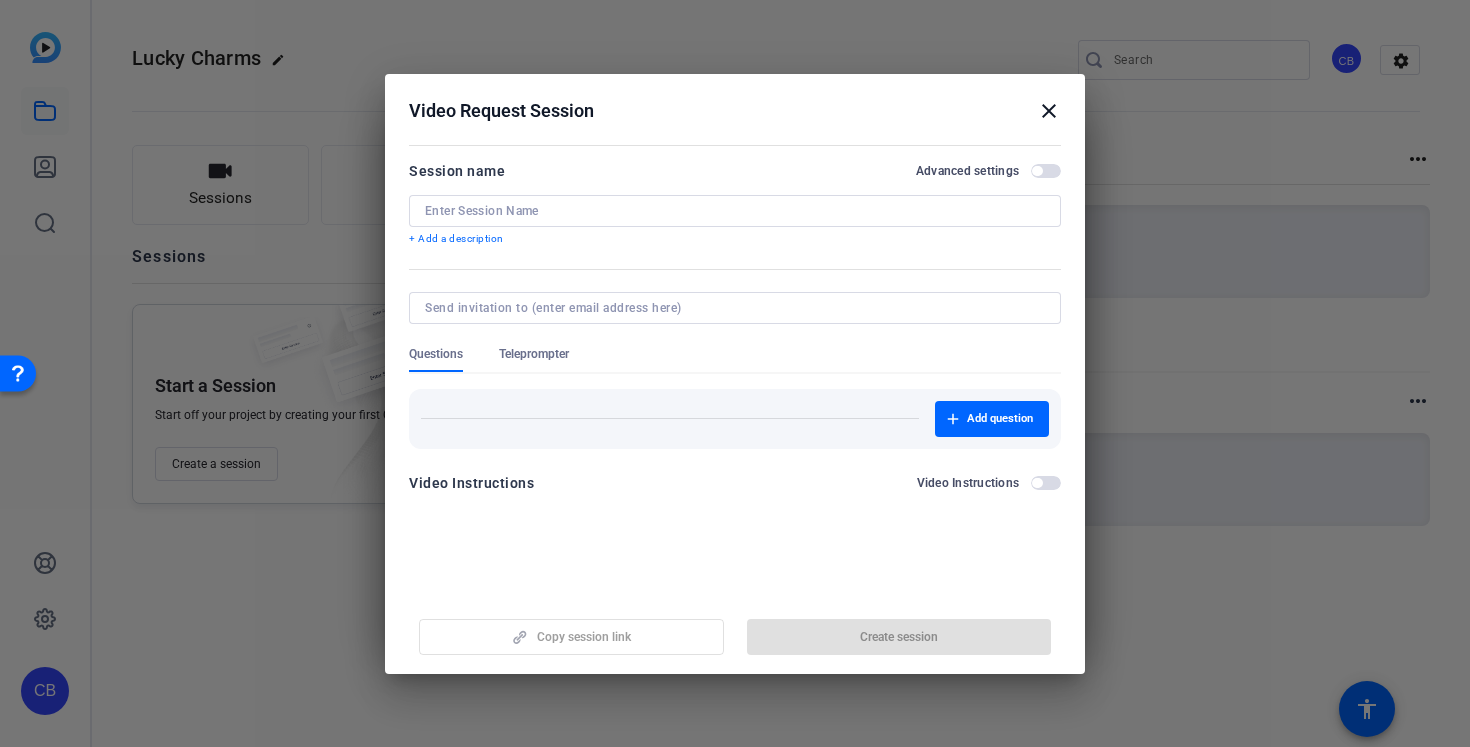 click on "Video Request Session  close" at bounding box center [735, 106] 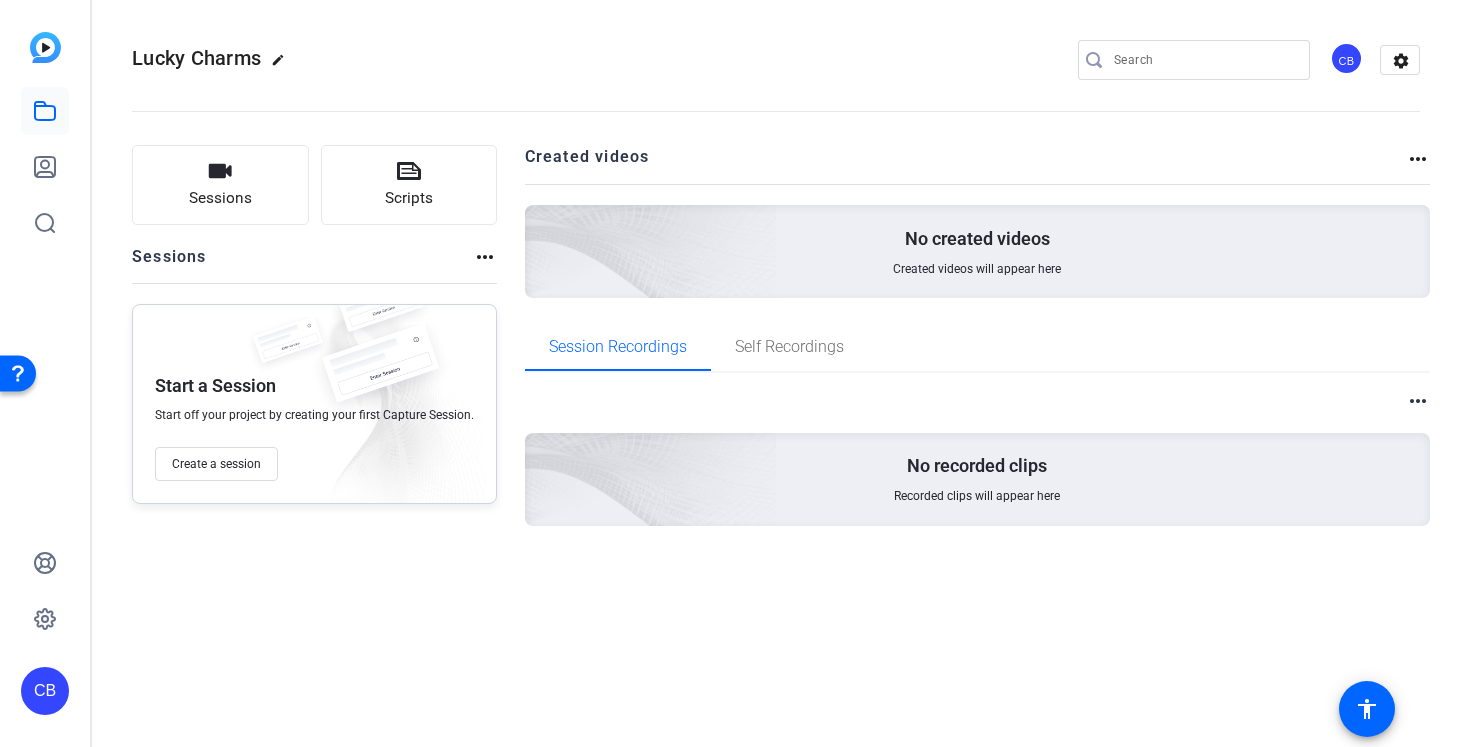 click on "No created videos Created videos will appear here" 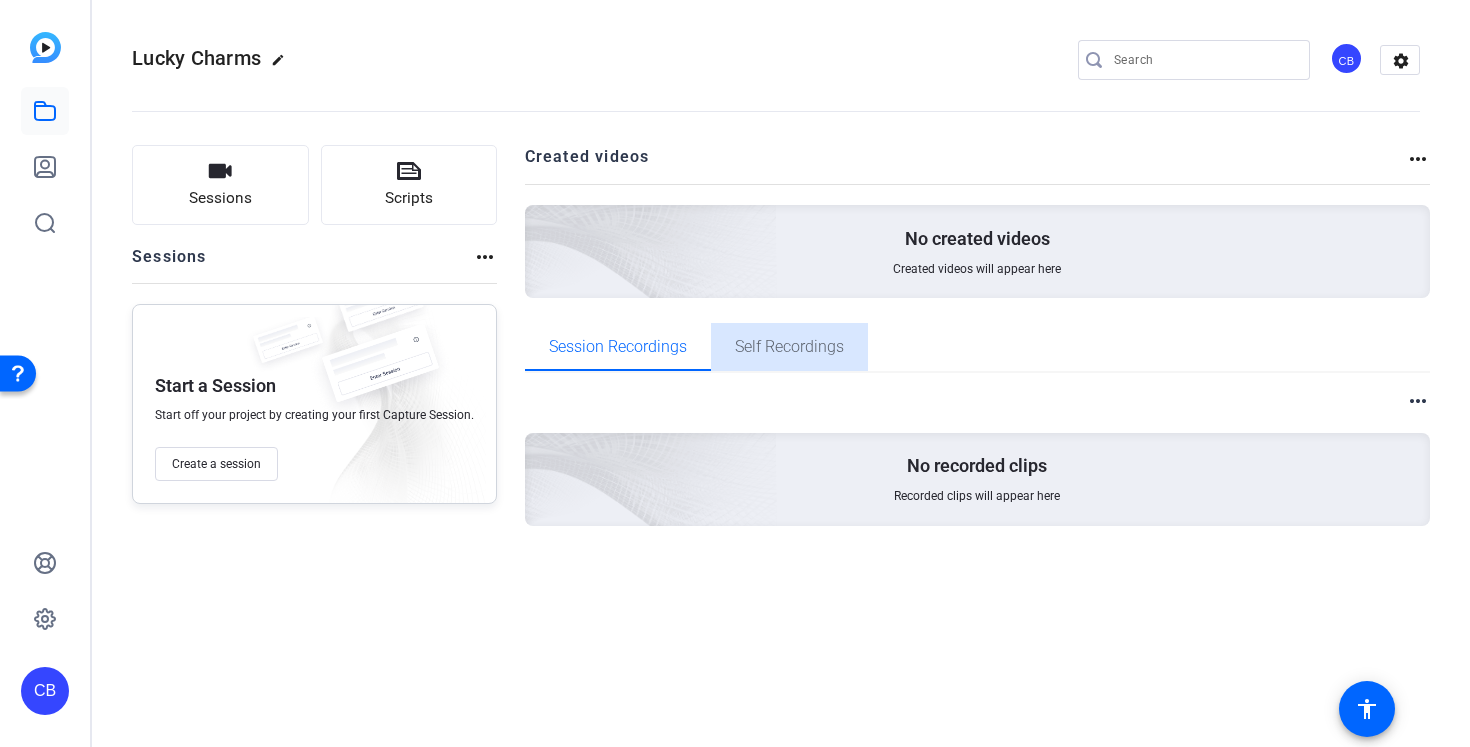 click on "Self Recordings" at bounding box center (789, 347) 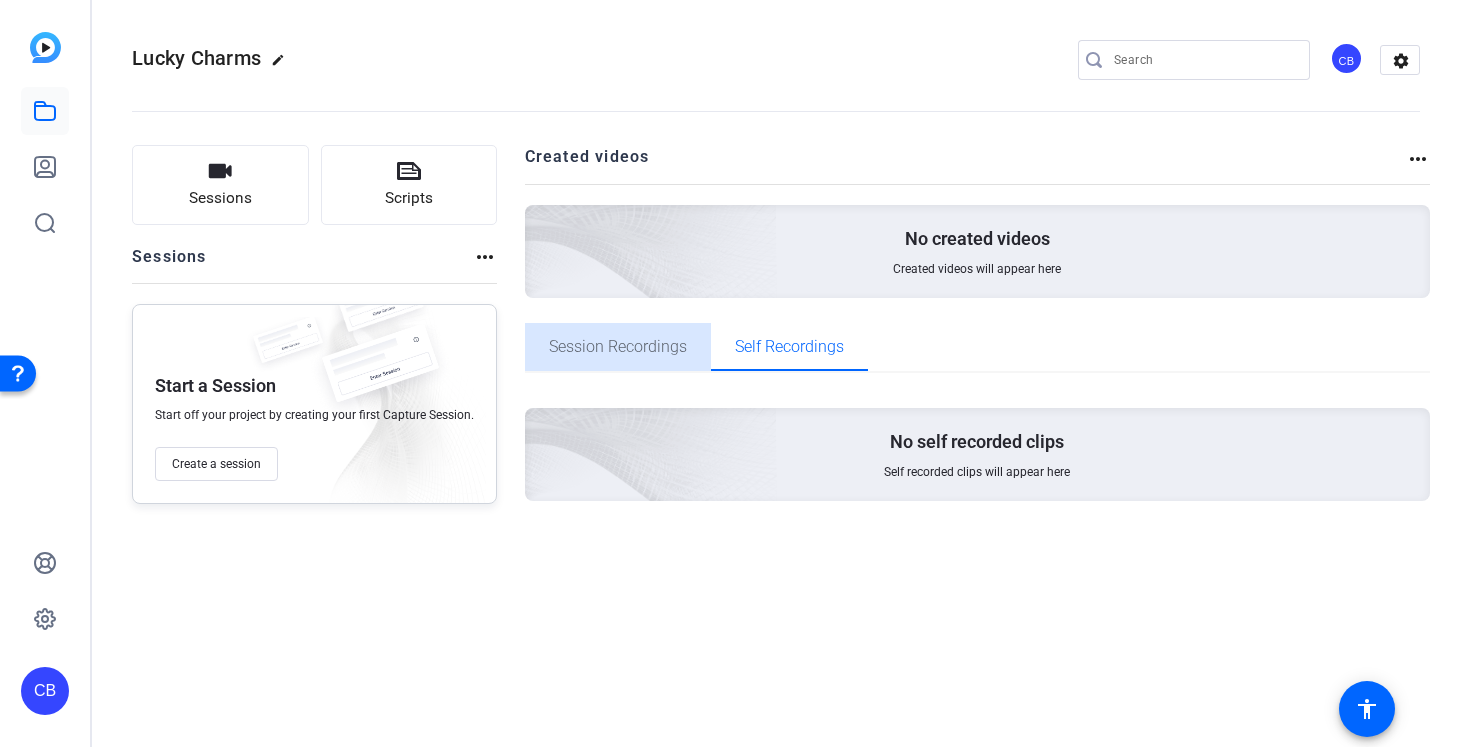 click on "Session Recordings" at bounding box center (618, 347) 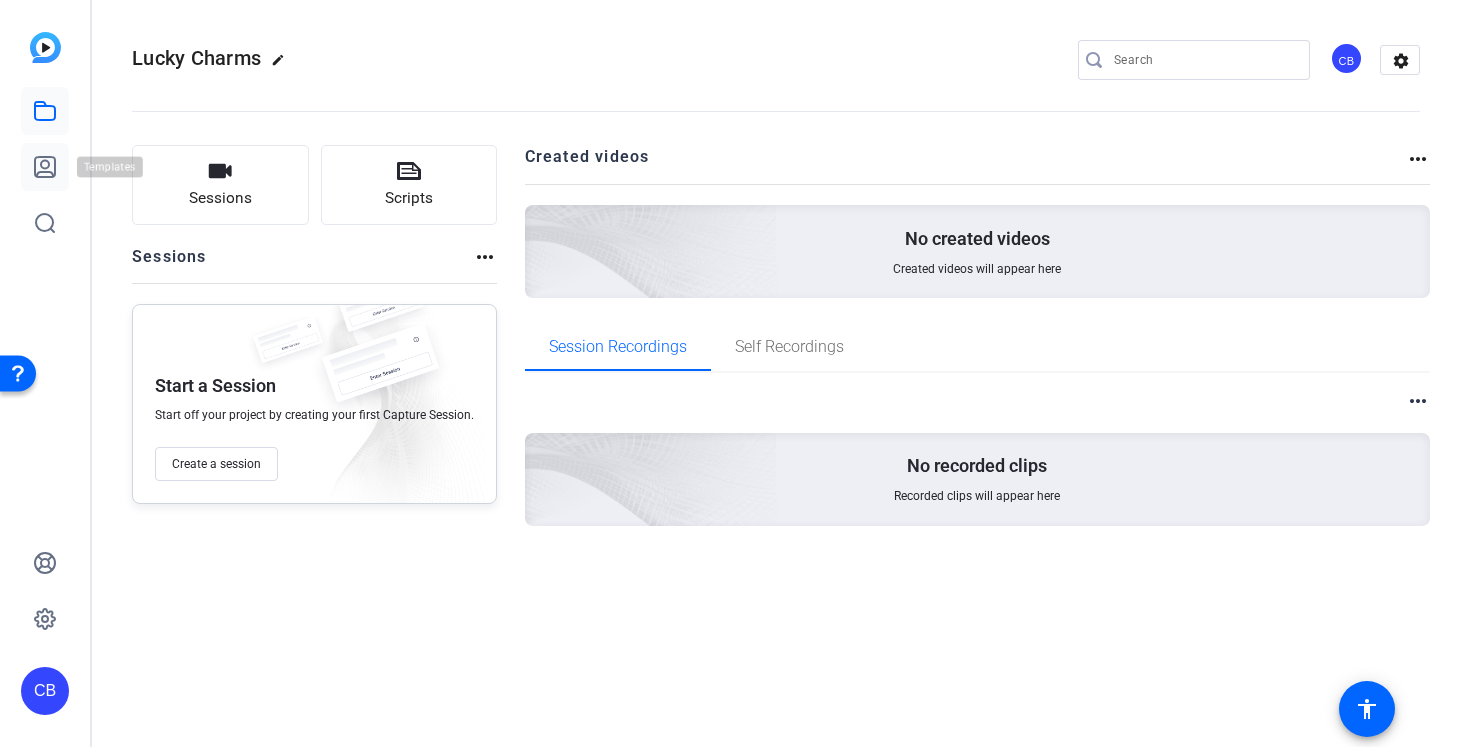 click 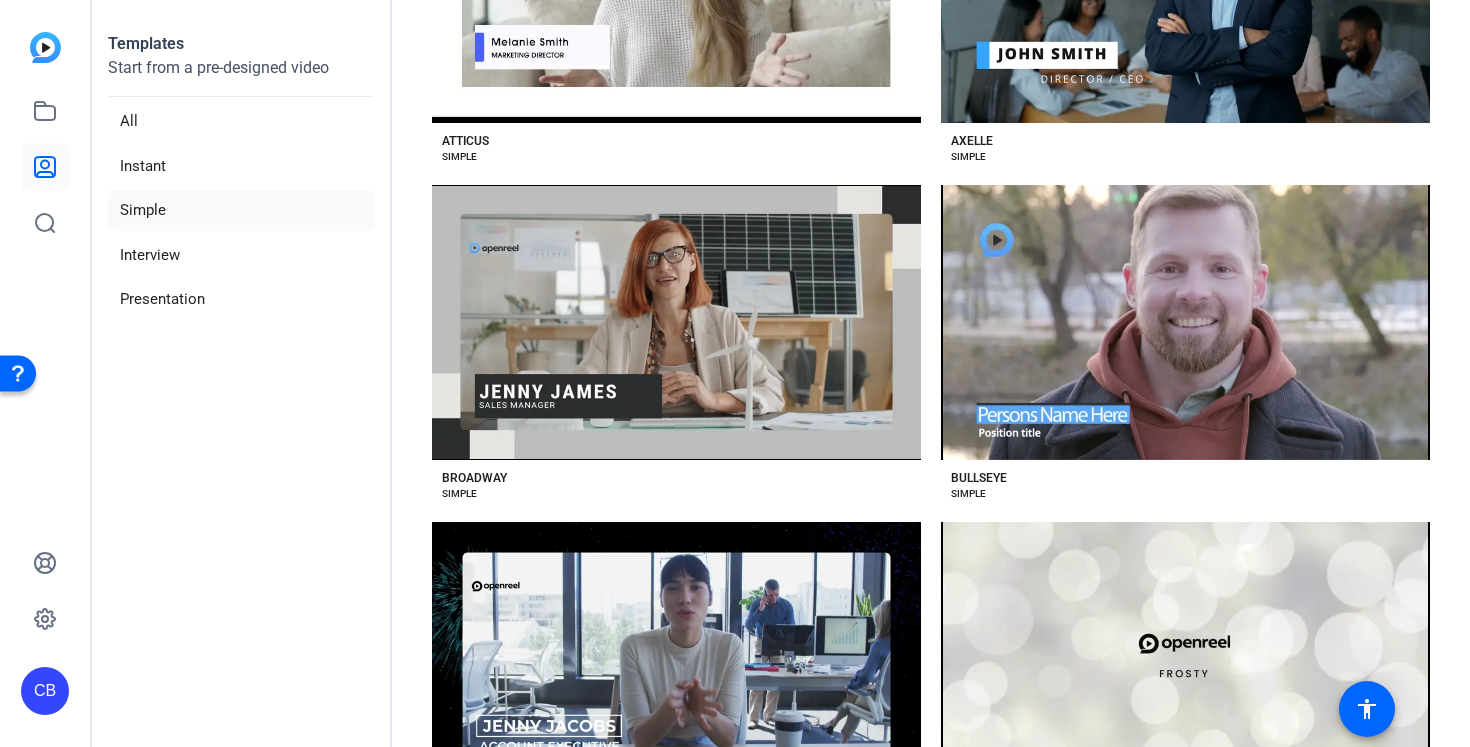 scroll, scrollTop: 758, scrollLeft: 0, axis: vertical 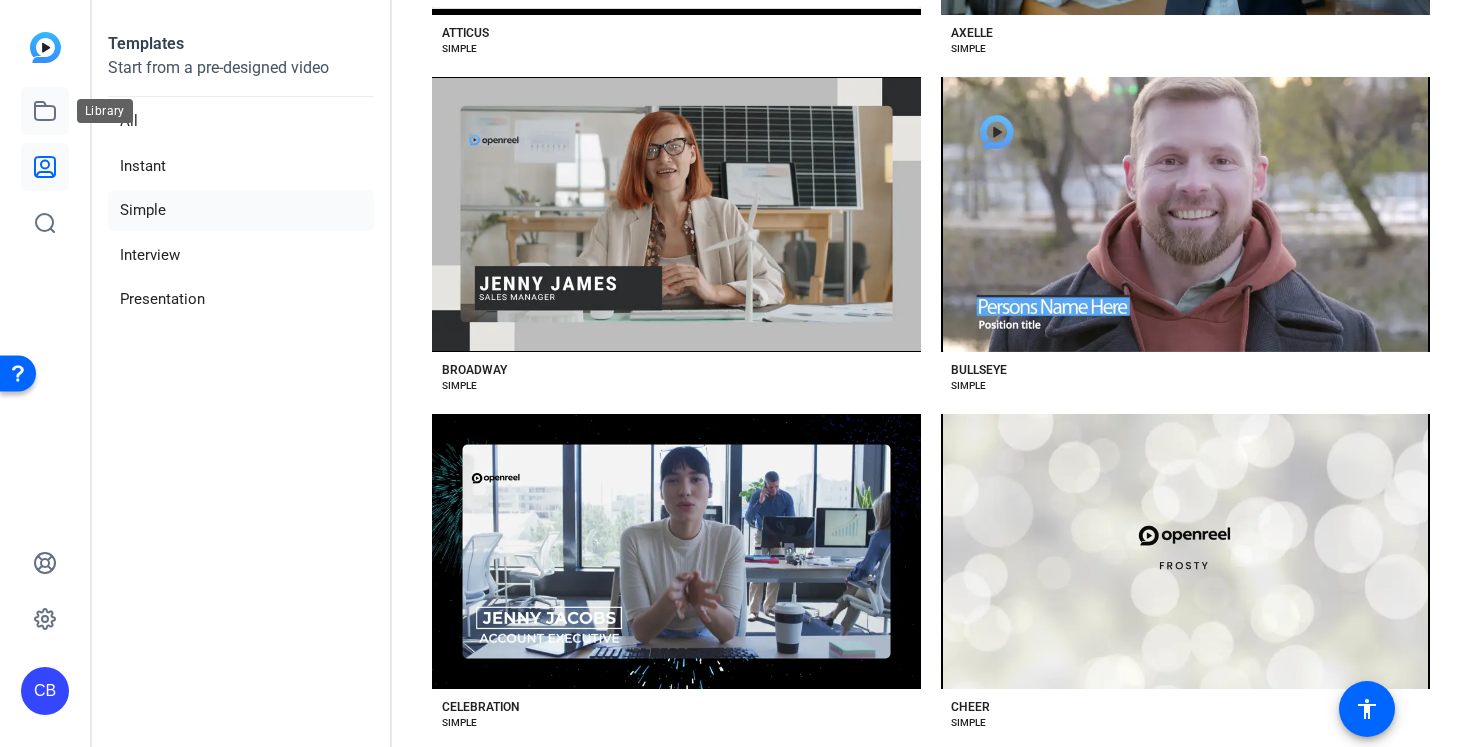 click 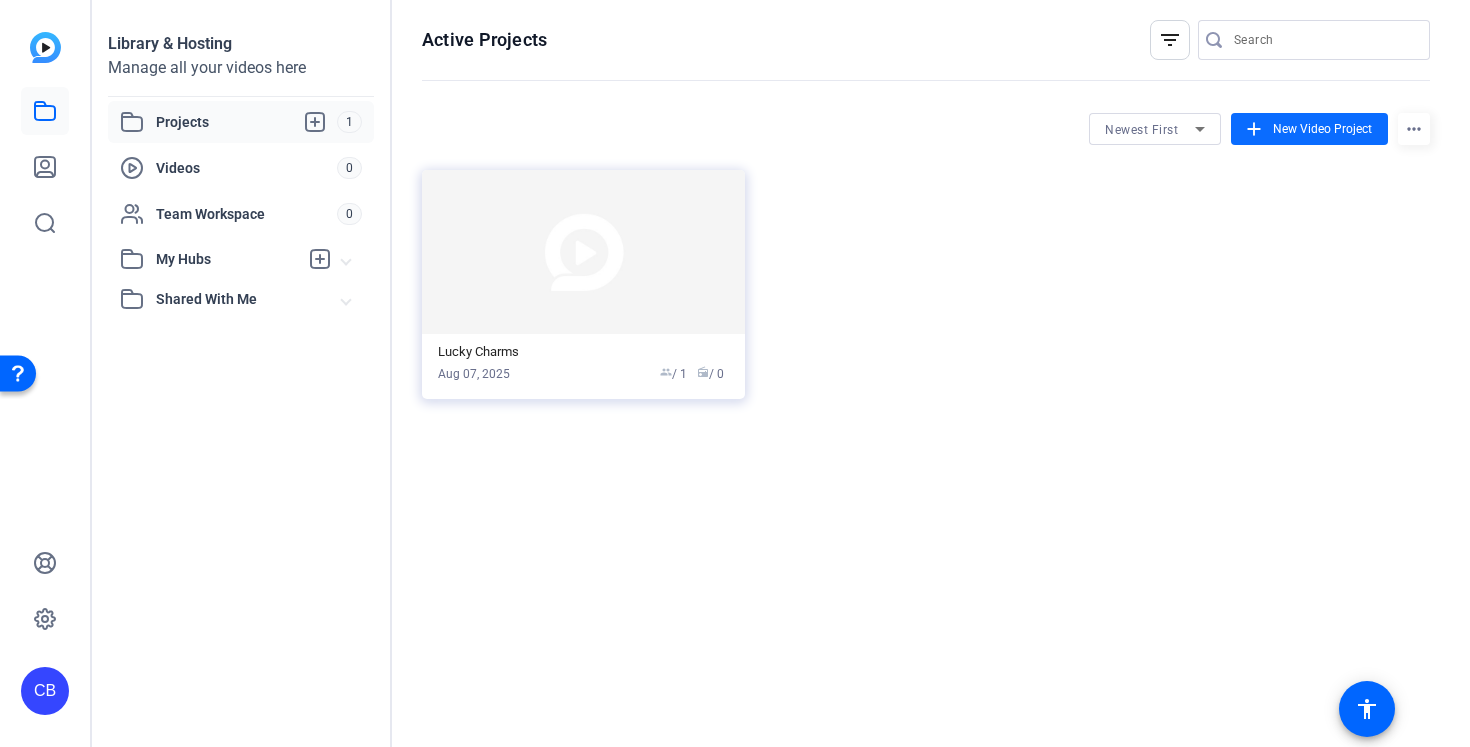 click on "New Video Project" 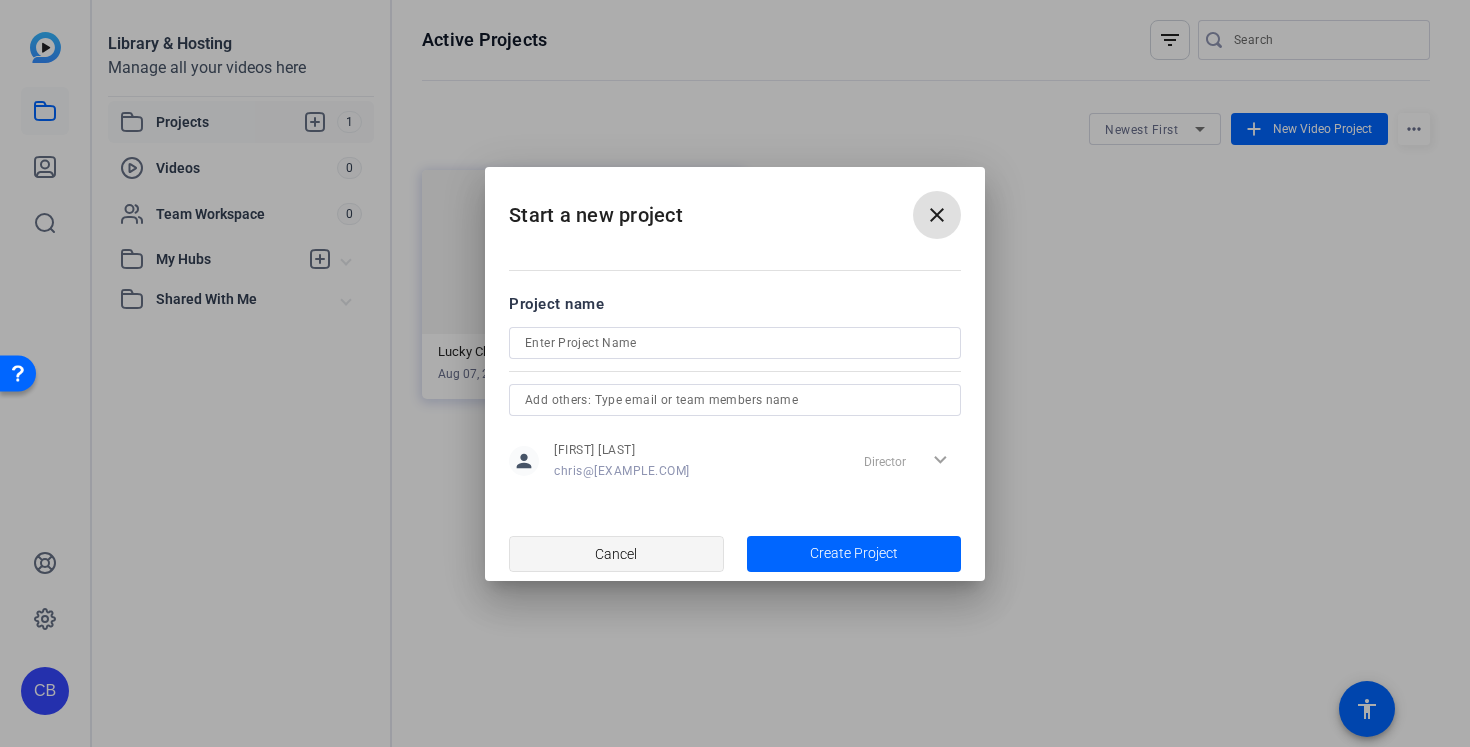 click 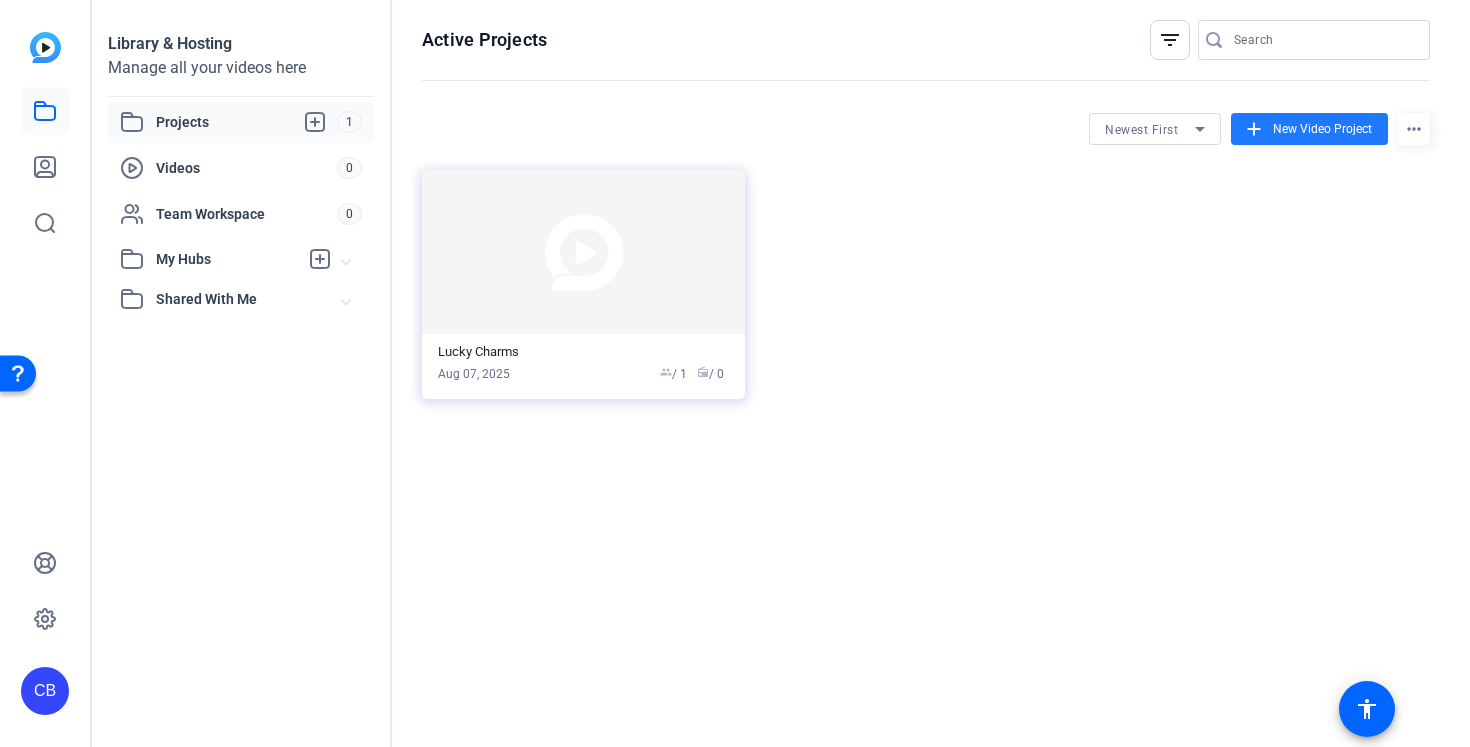 click 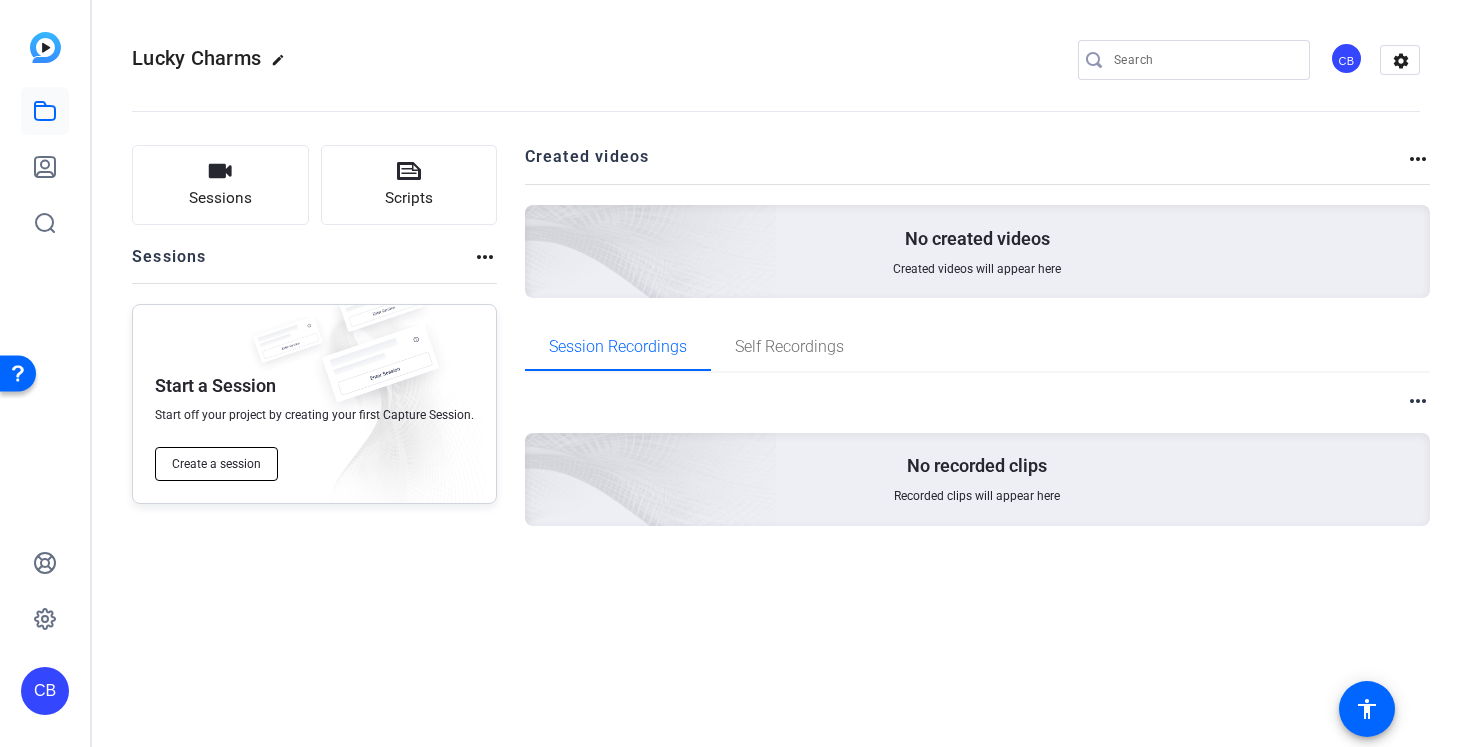 click on "Create a session" 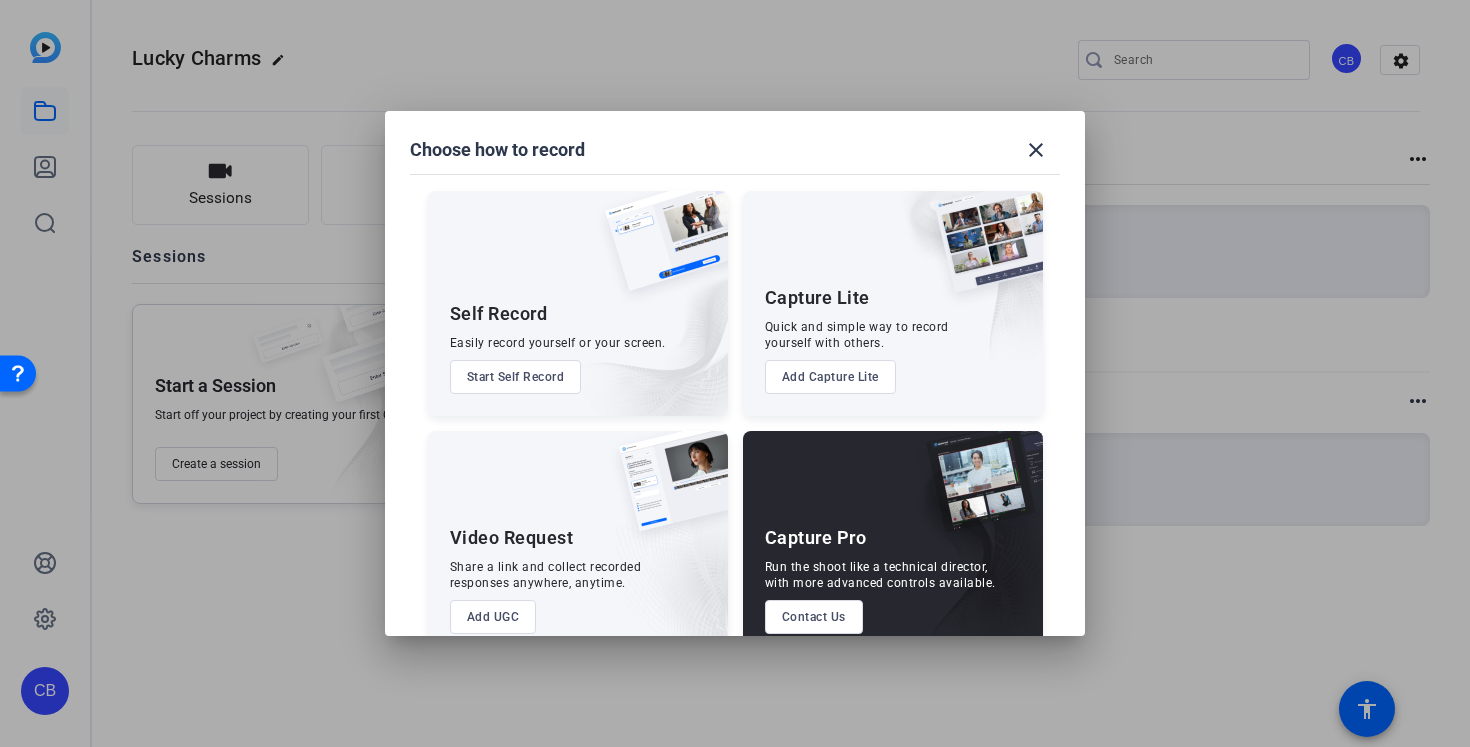 click on "Start Self Record" at bounding box center (516, 377) 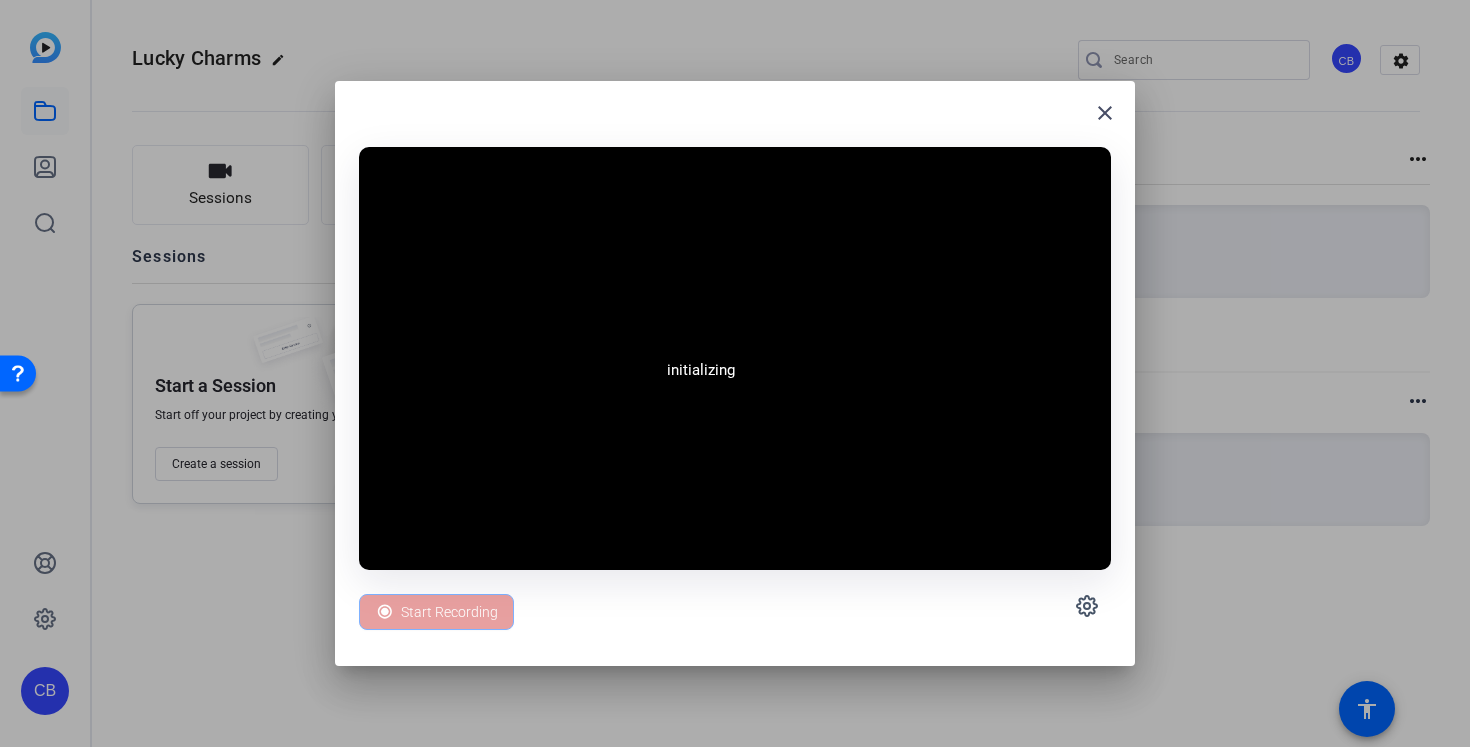 drag, startPoint x: 691, startPoint y: 125, endPoint x: 925, endPoint y: 159, distance: 236.45718 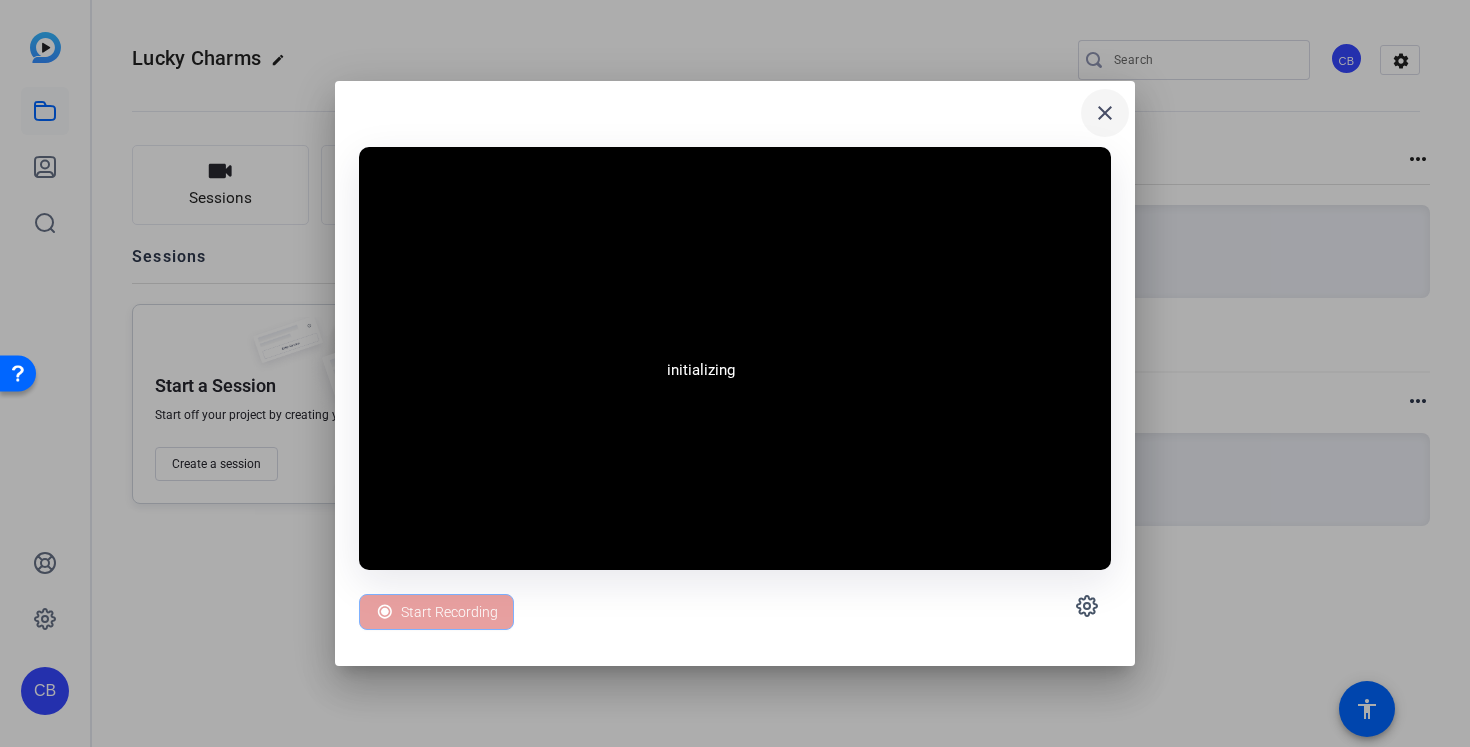 click on "close" at bounding box center [1105, 113] 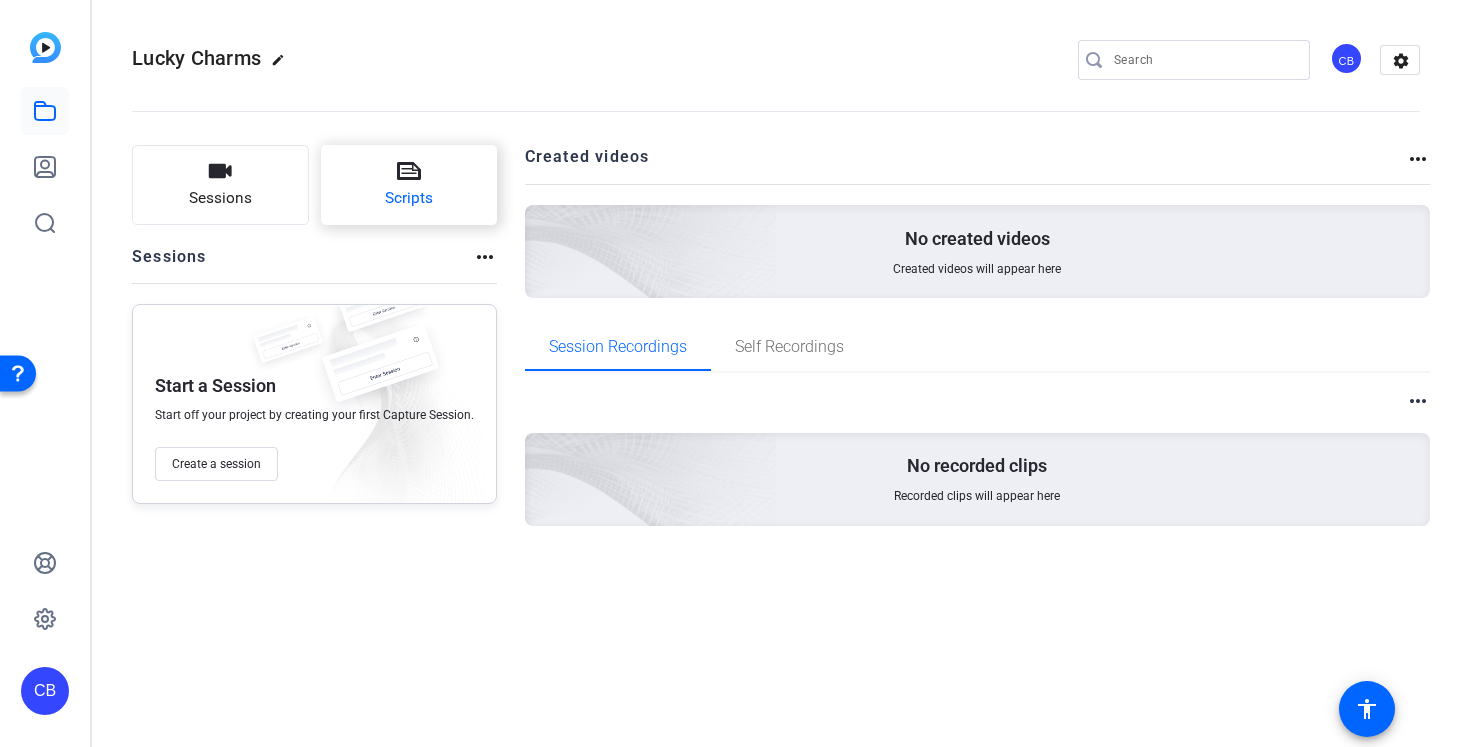 click on "Scripts" 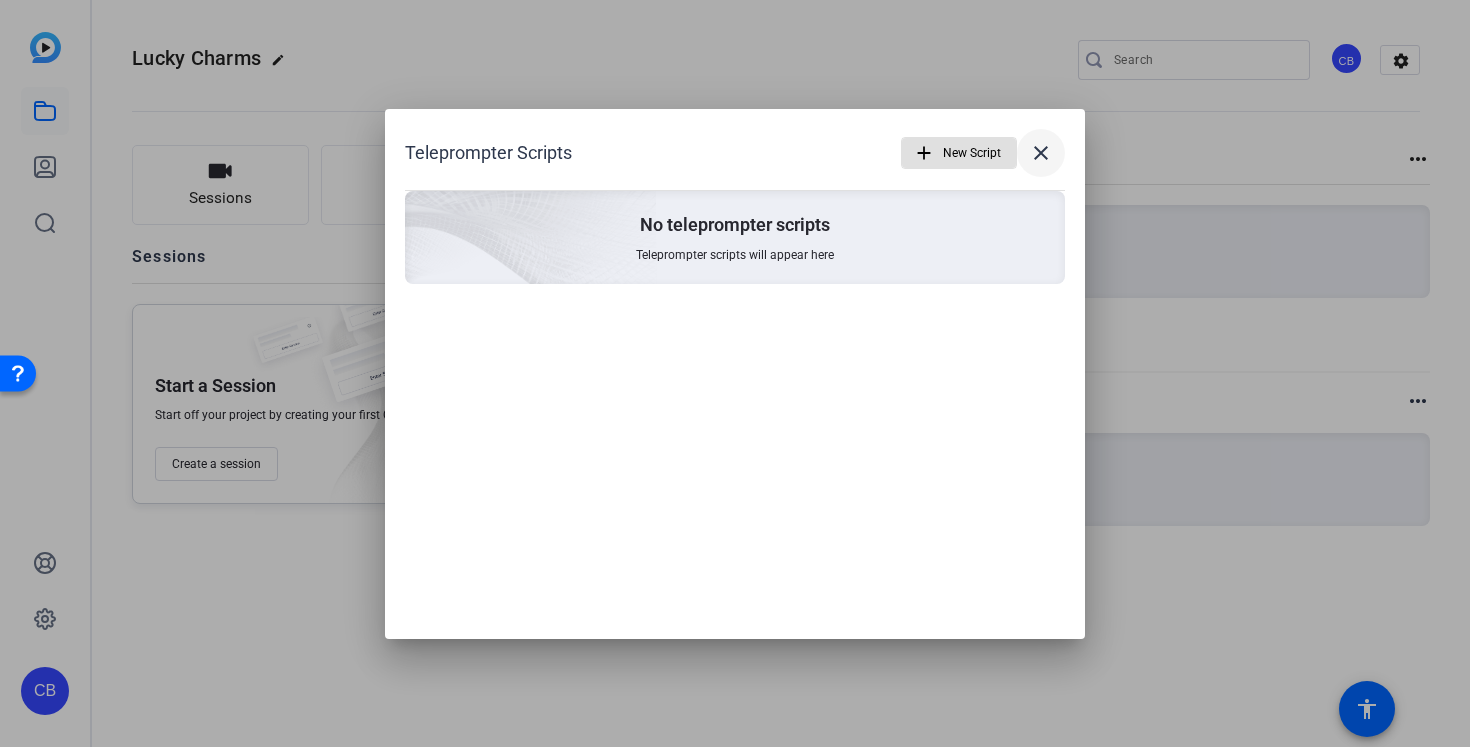 click at bounding box center [1041, 153] 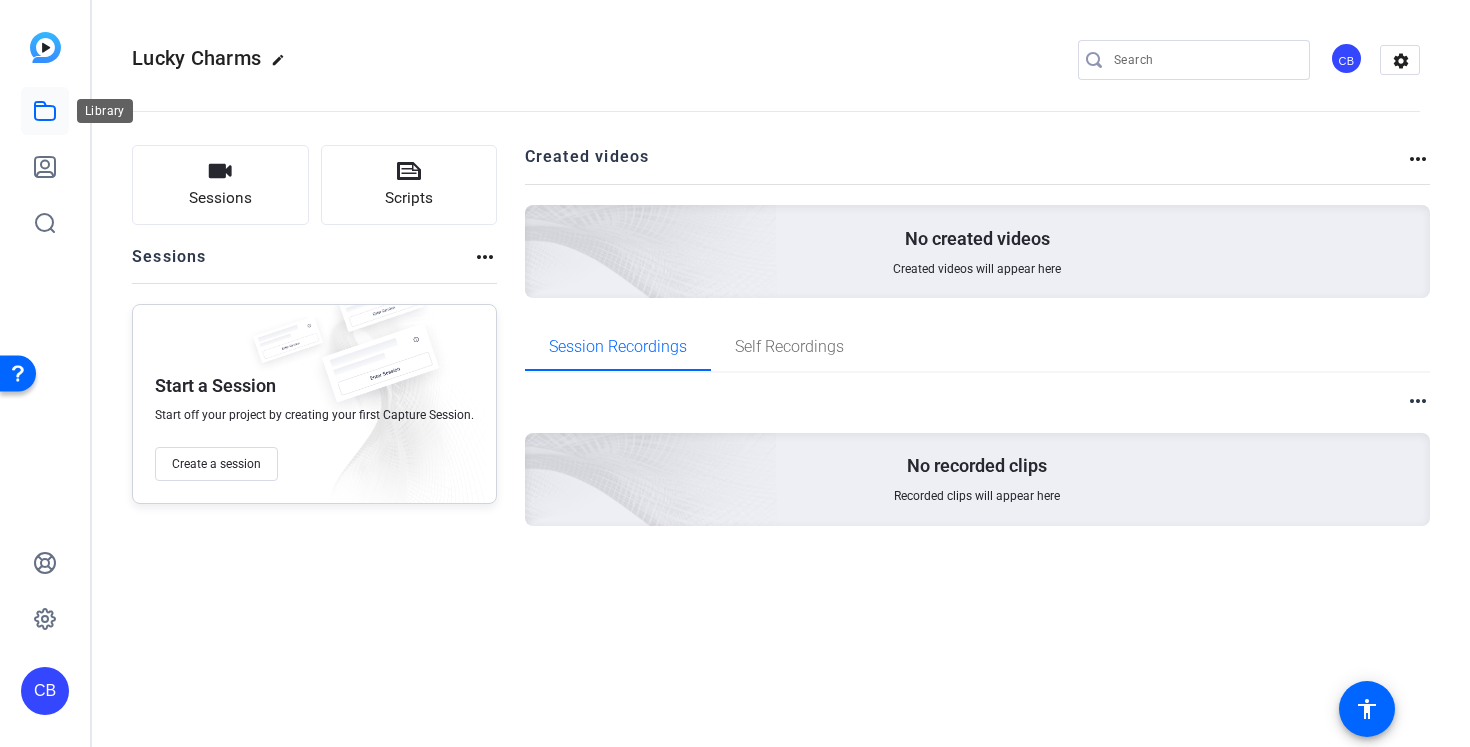 click 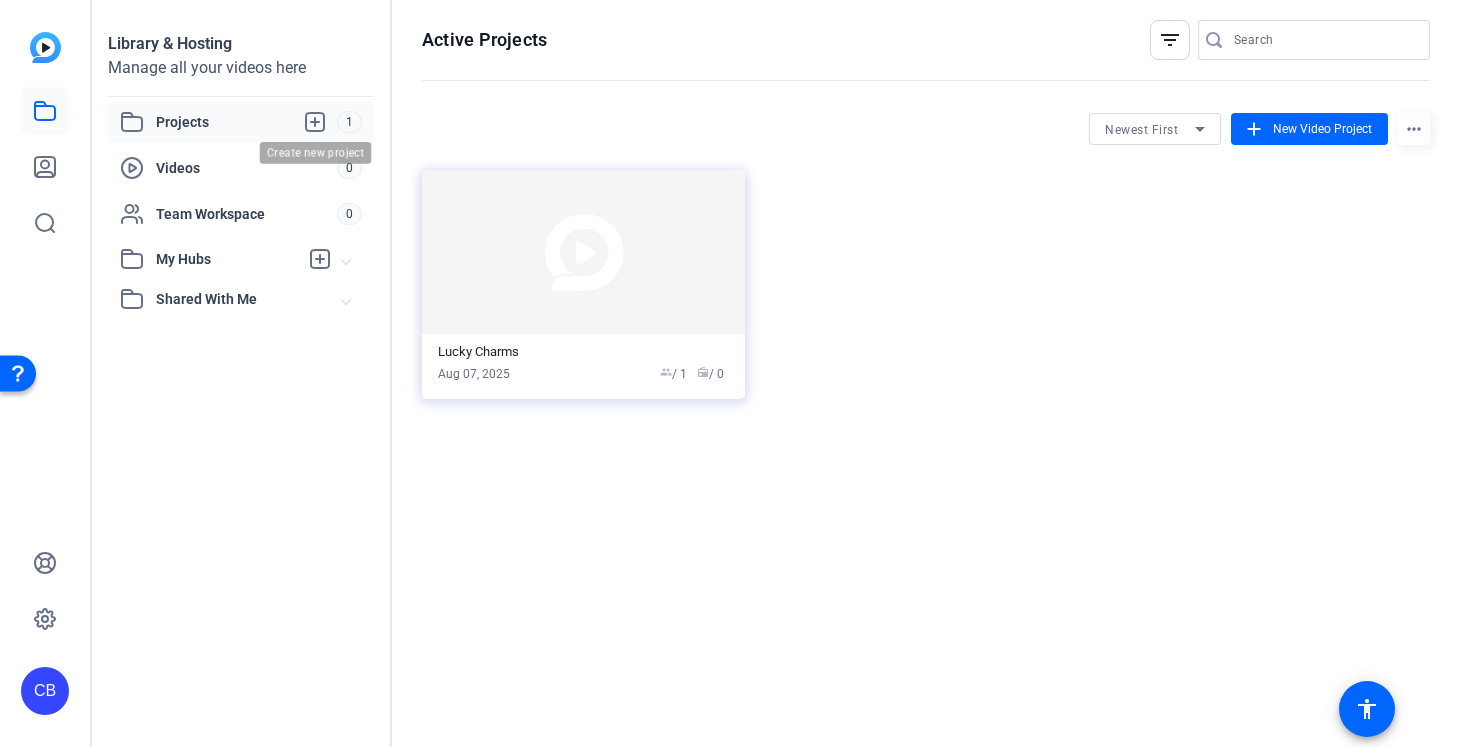 click 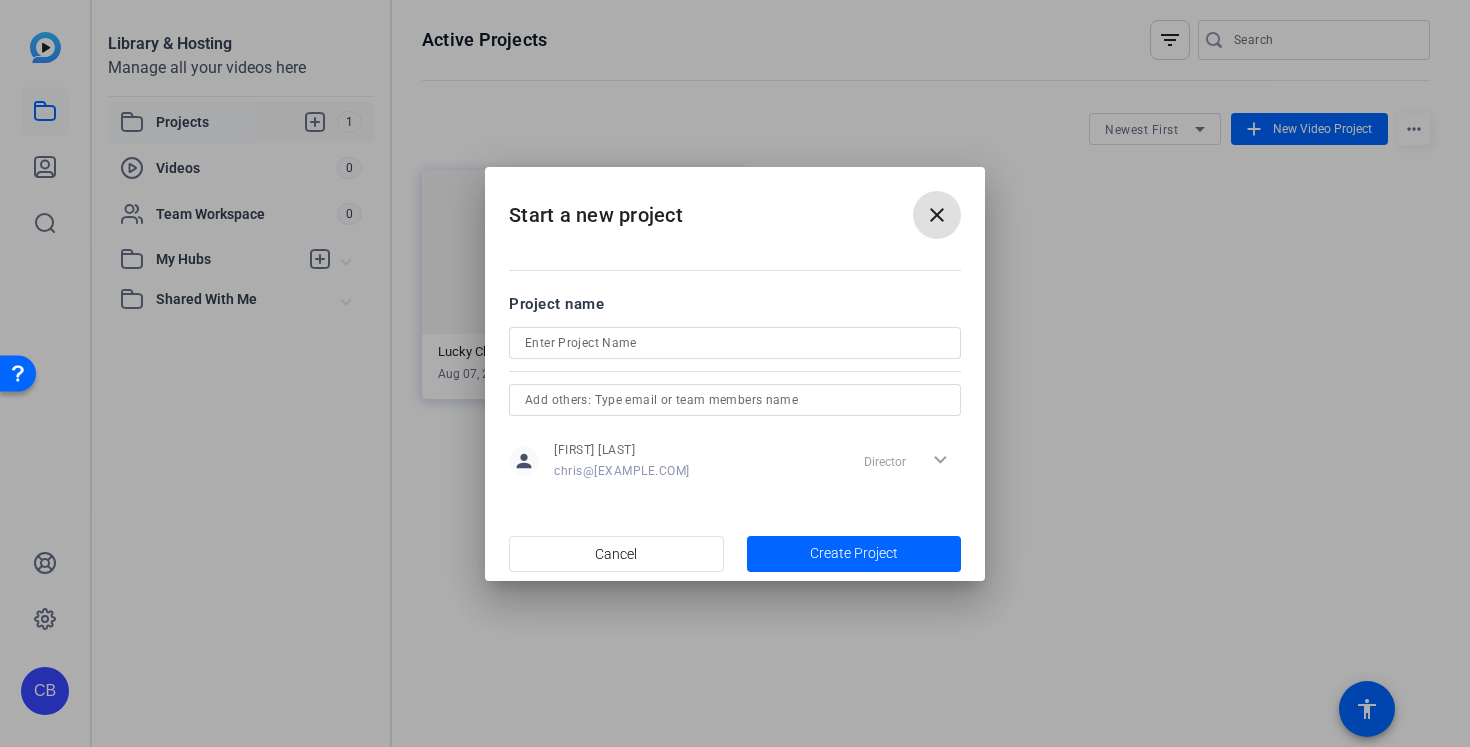 click on "close" at bounding box center (937, 215) 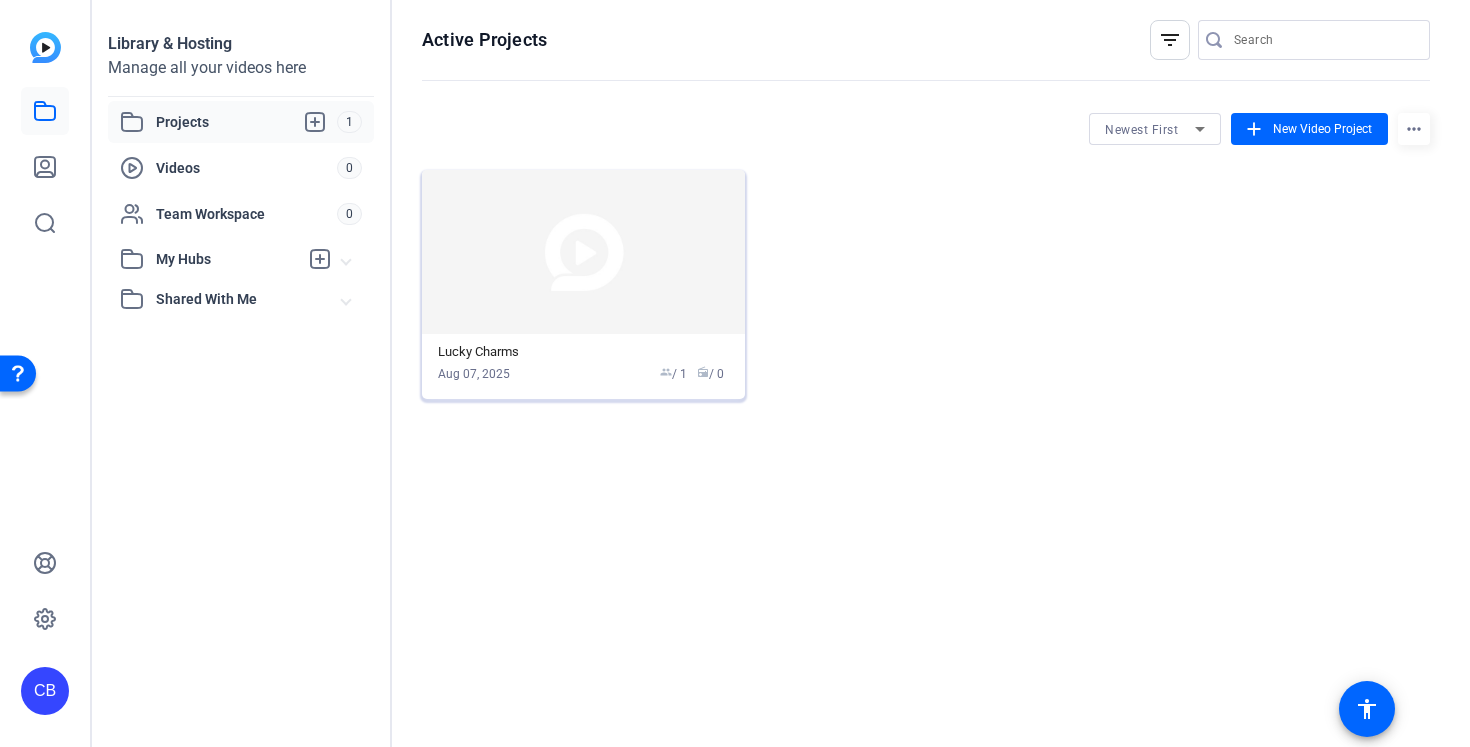 click 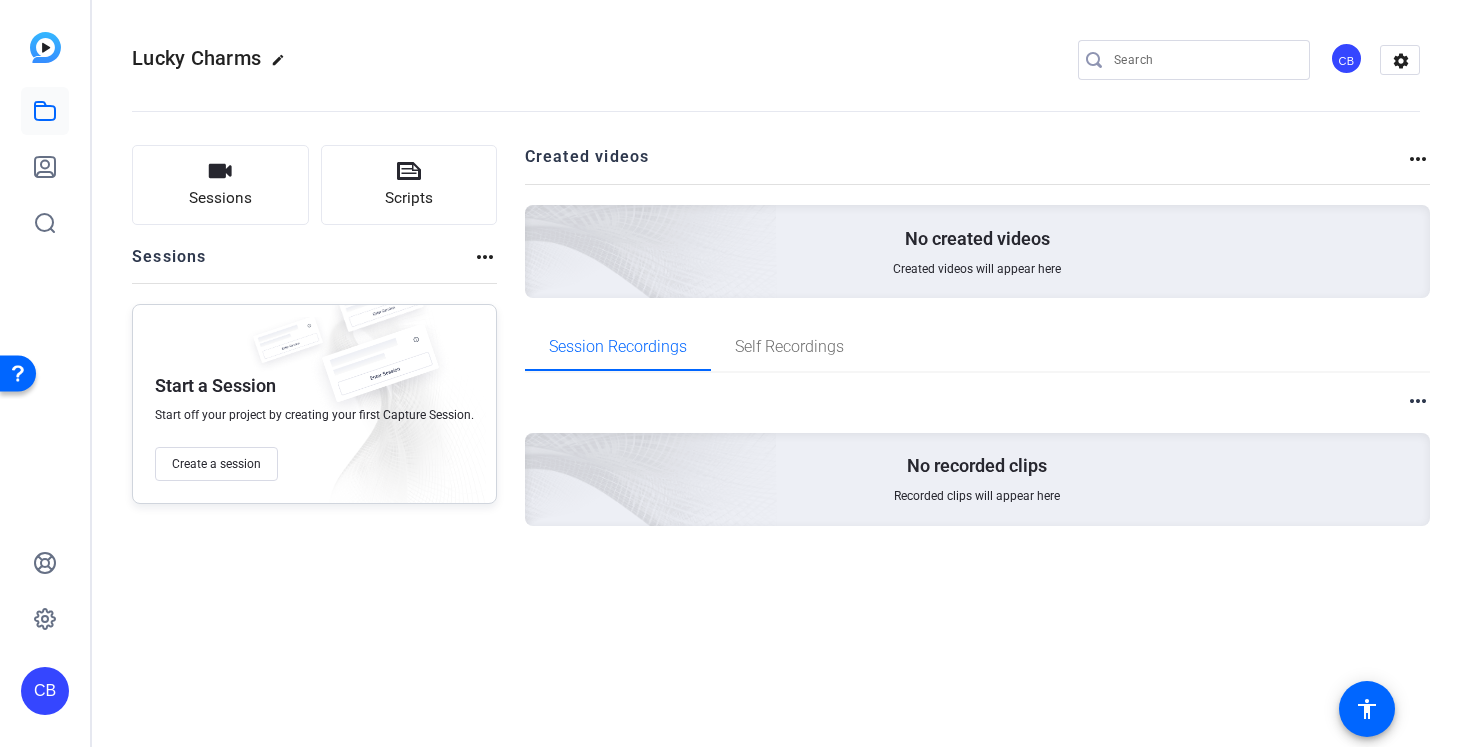 click on "No recorded clips Recorded clips will appear here" at bounding box center (978, 479) 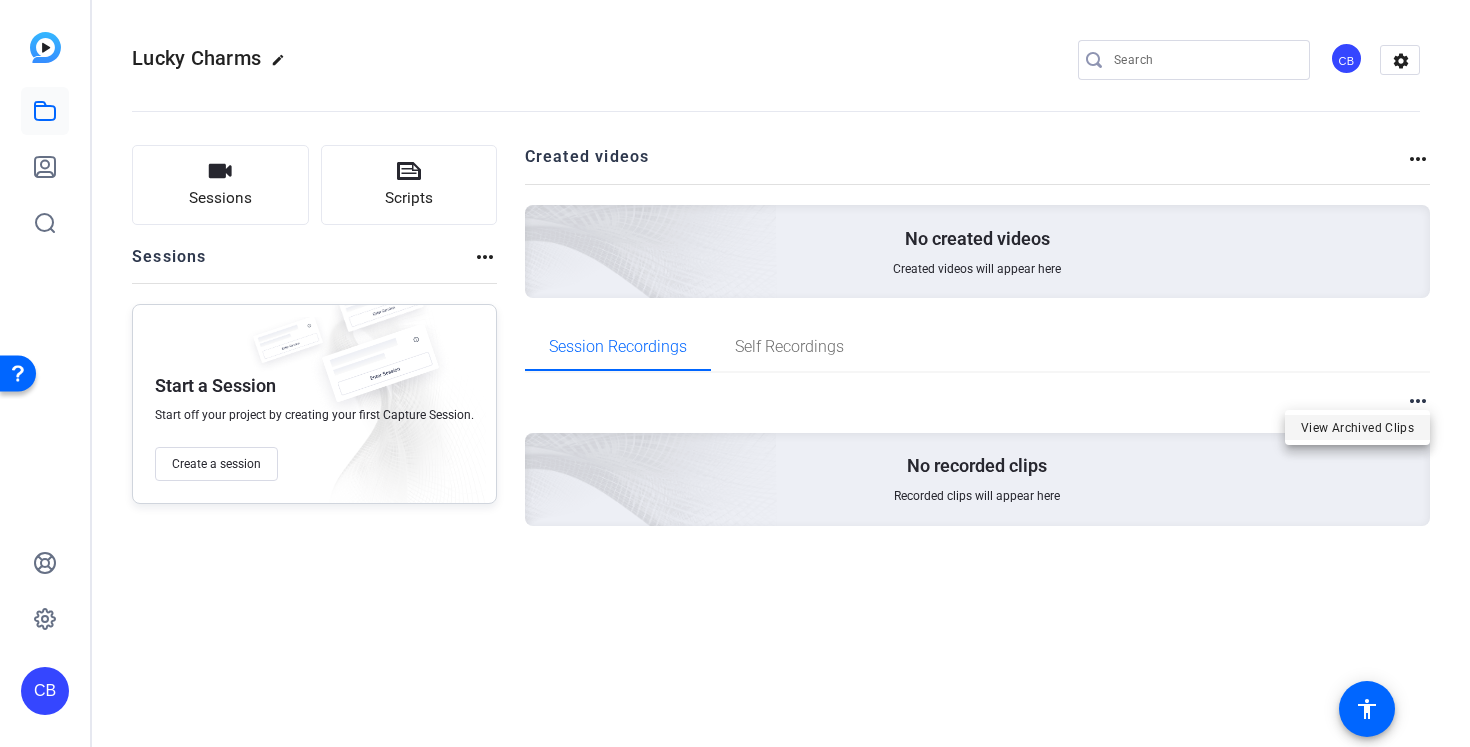 click on "View Archived Clips" at bounding box center (1357, 427) 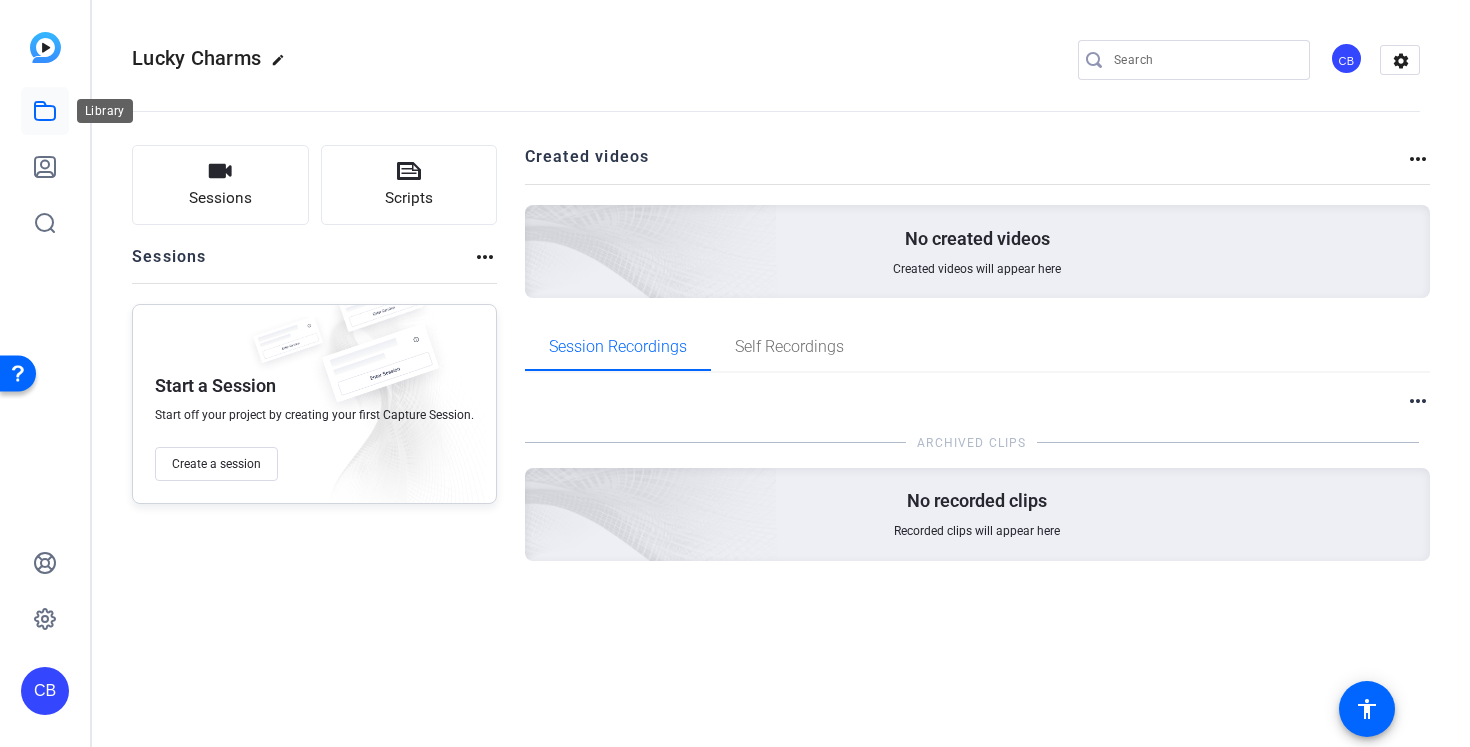 click 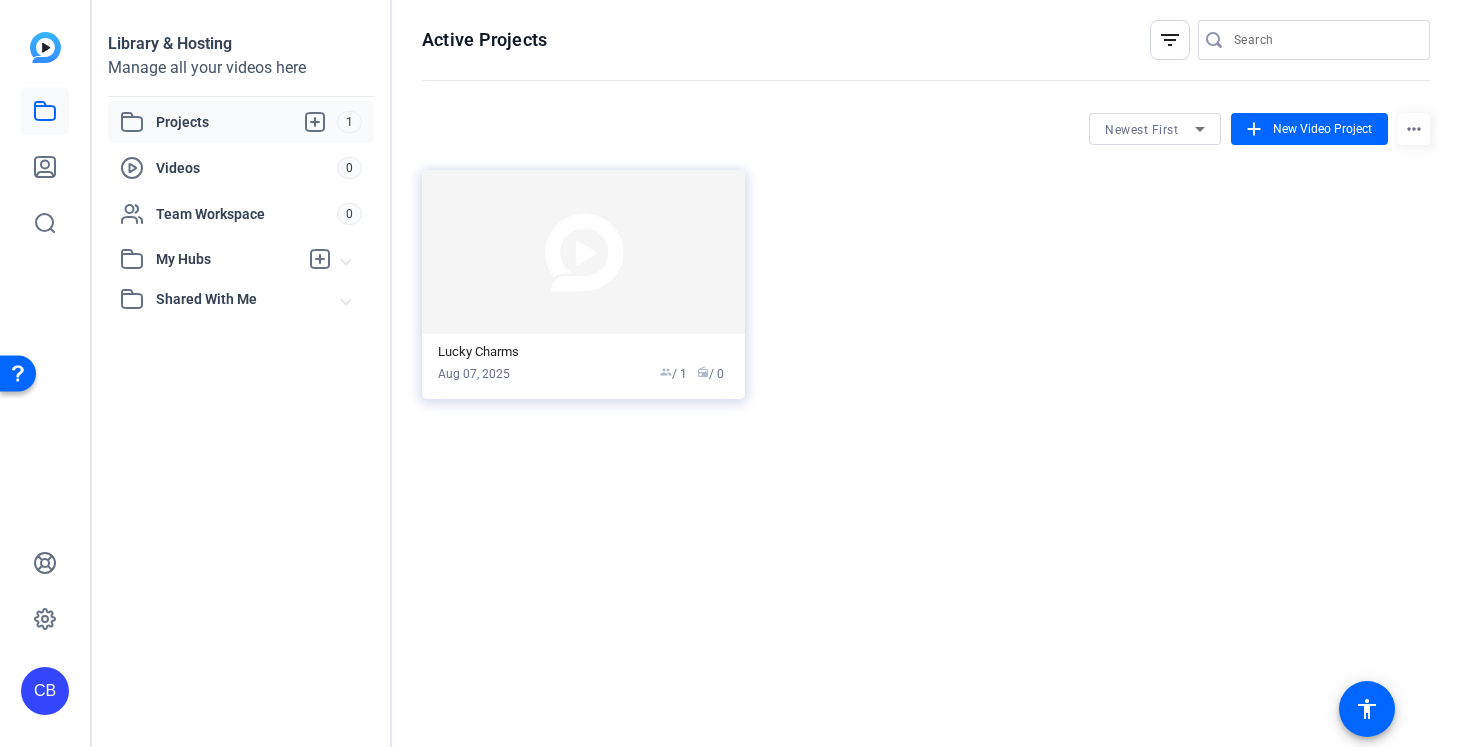 click 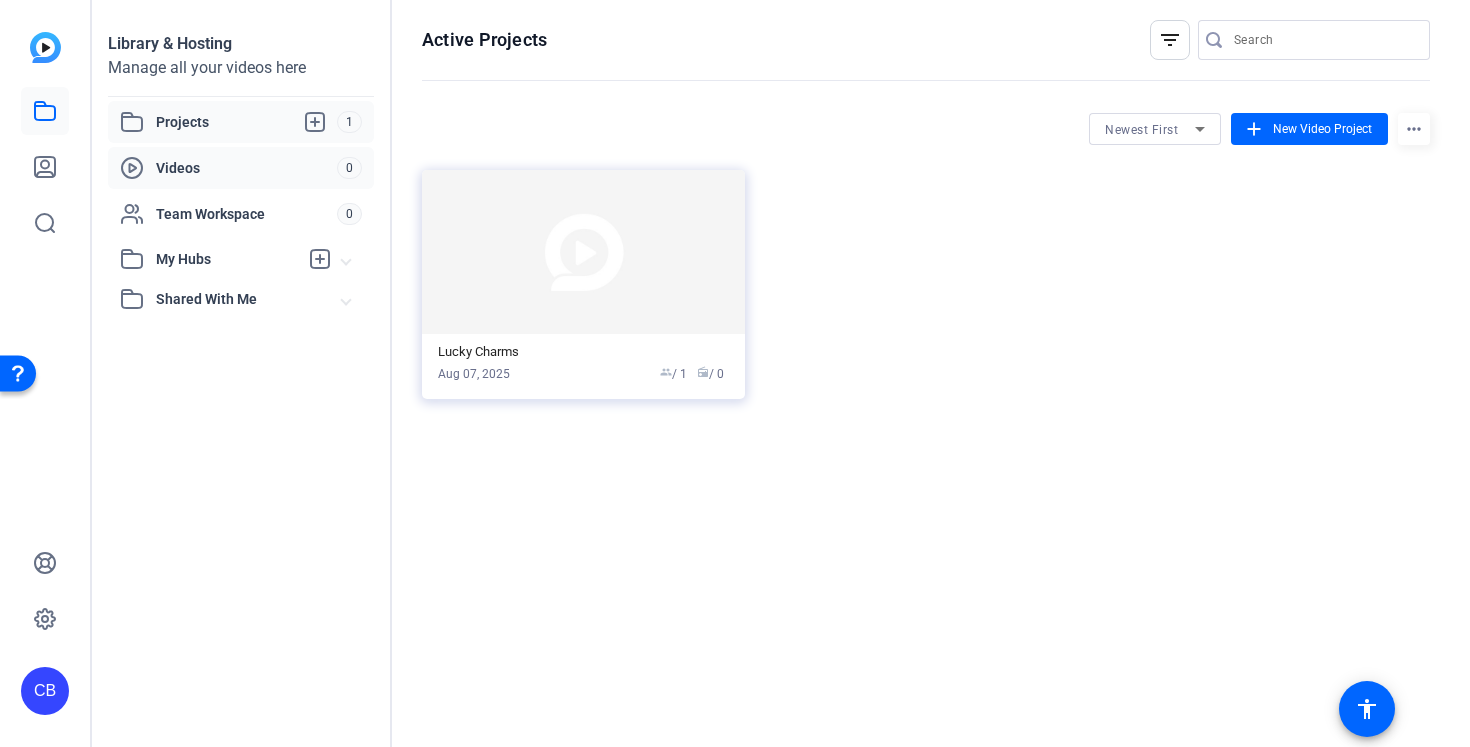 click on "0" 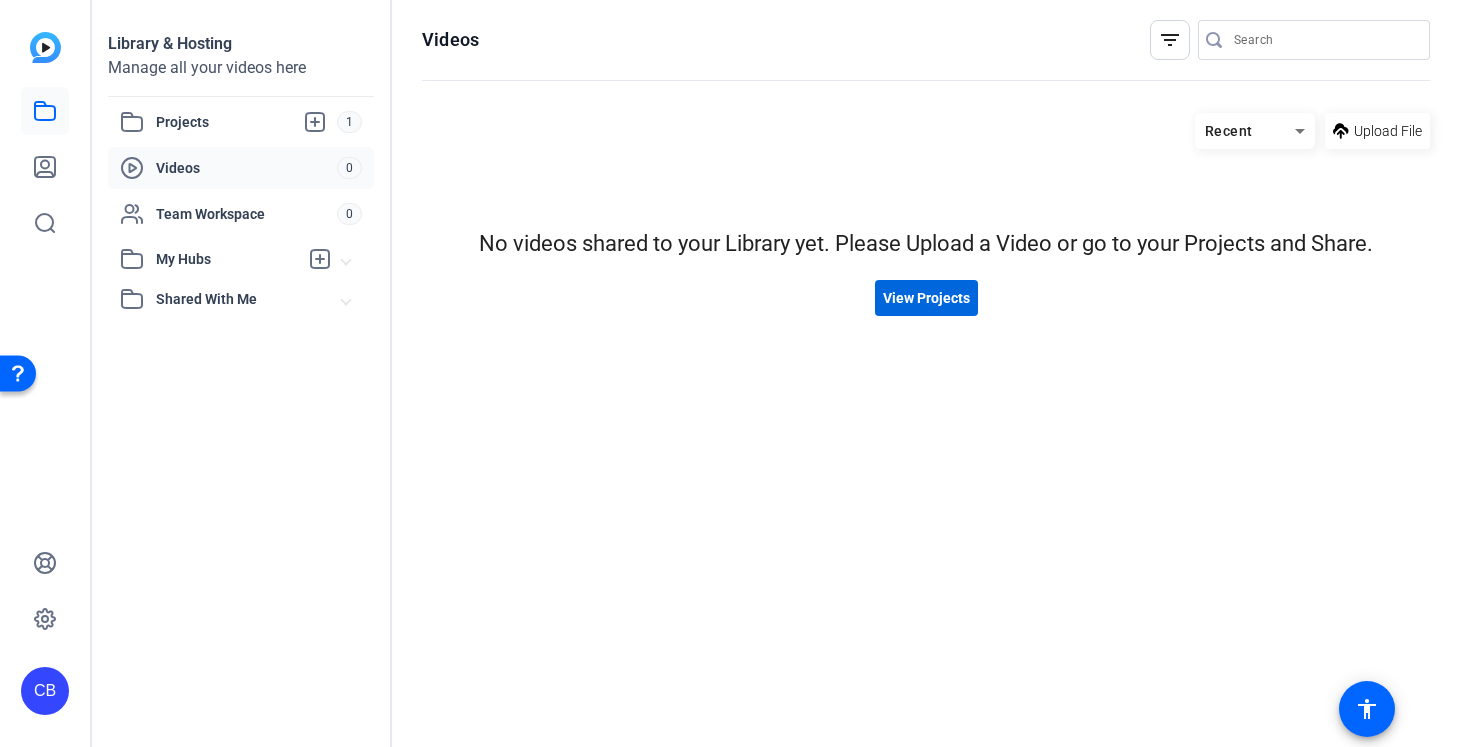 click on "View Projects" 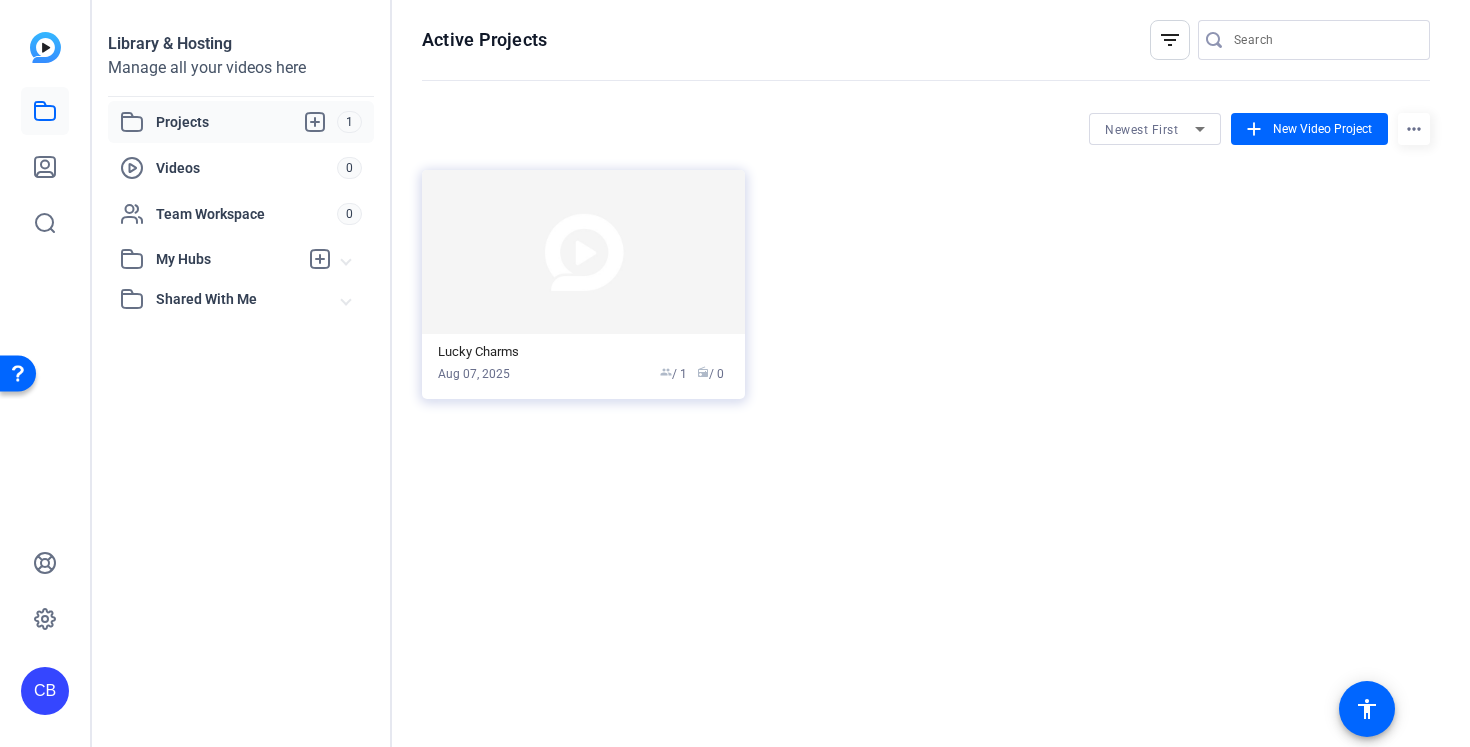 click on "more_horiz" 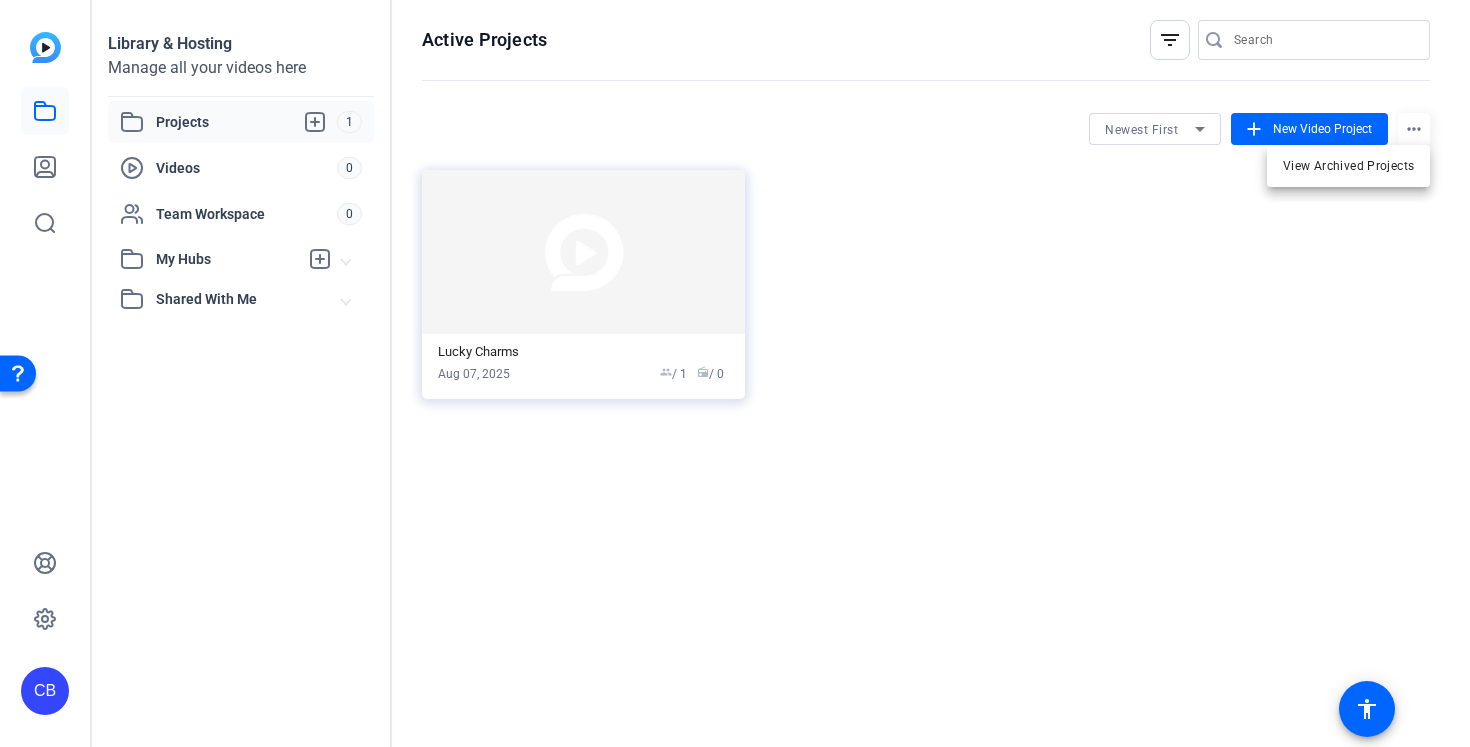 click at bounding box center (735, 373) 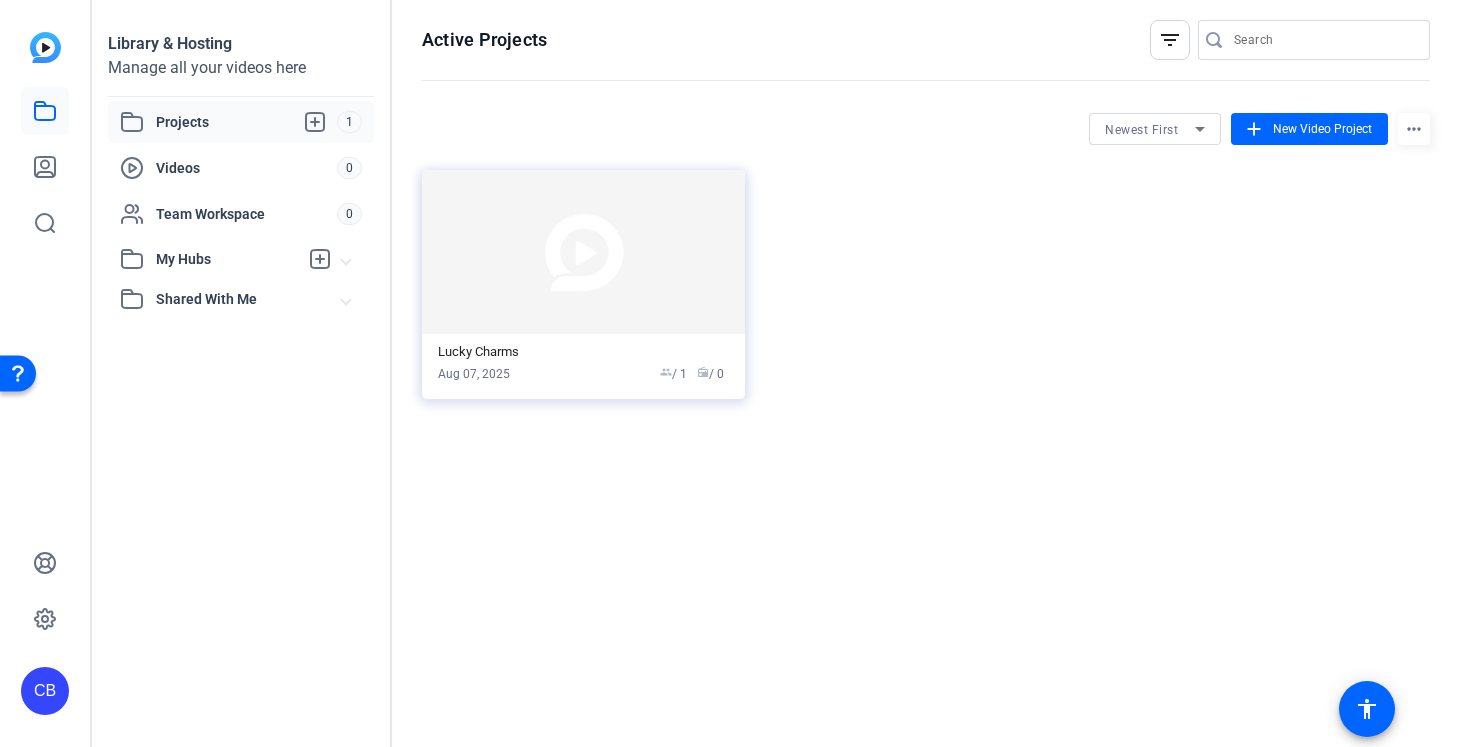 click on "filter_list" 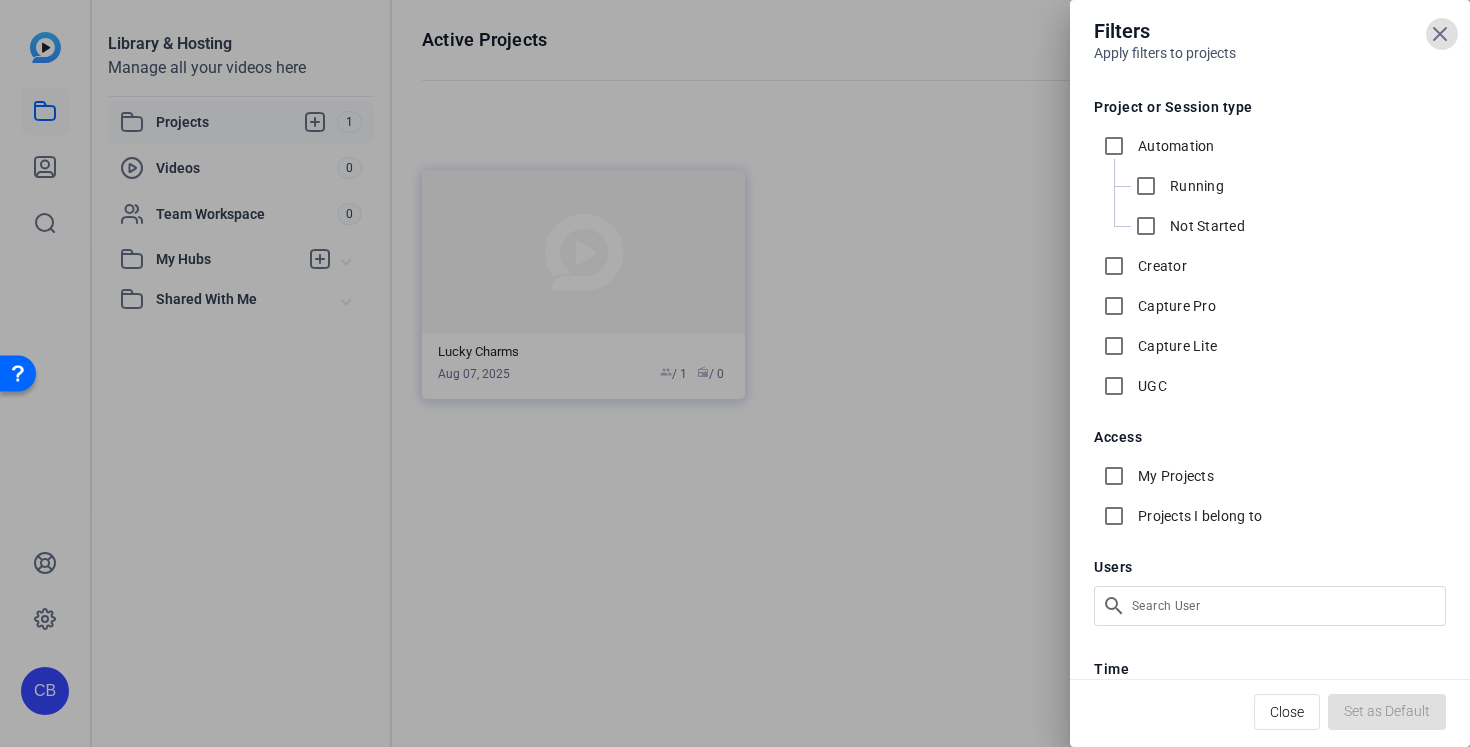 click at bounding box center [735, 373] 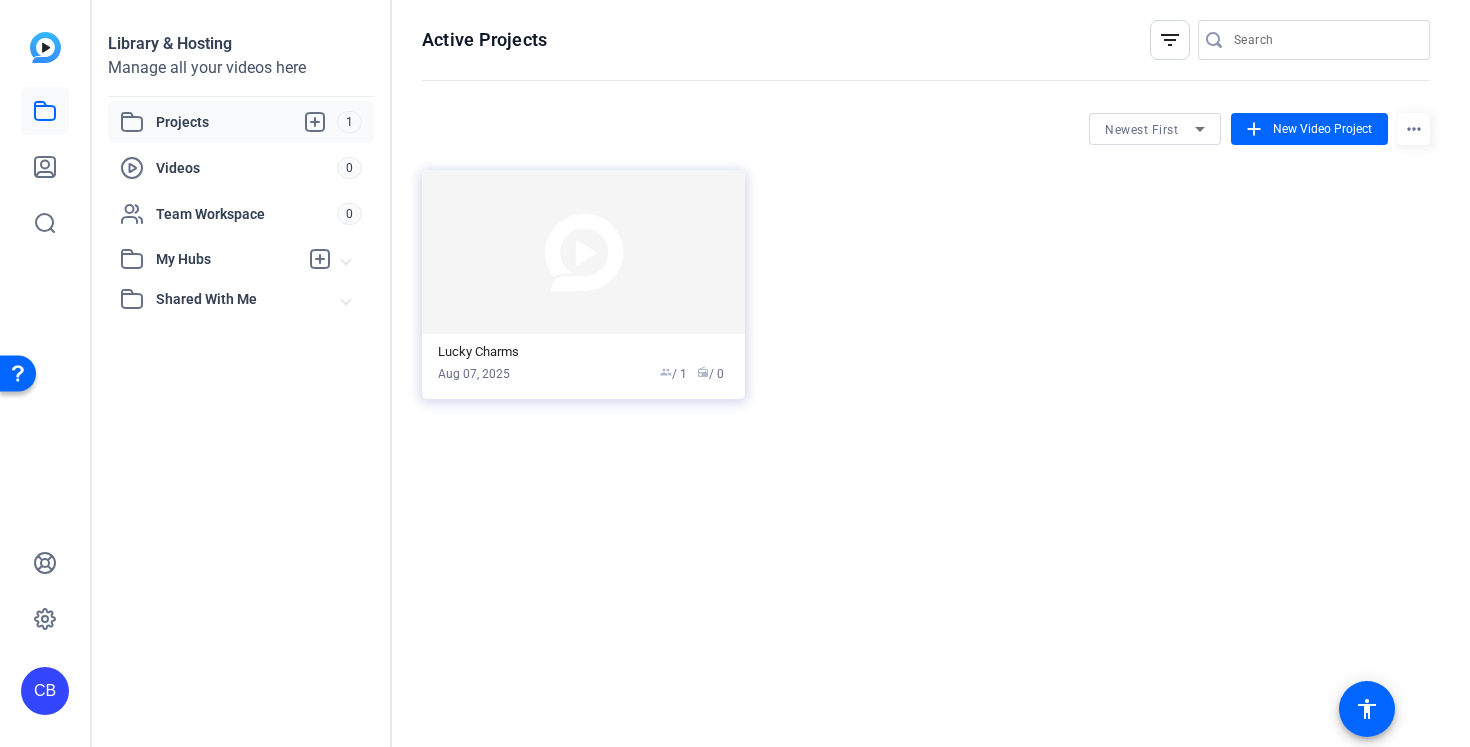 click on "CB" 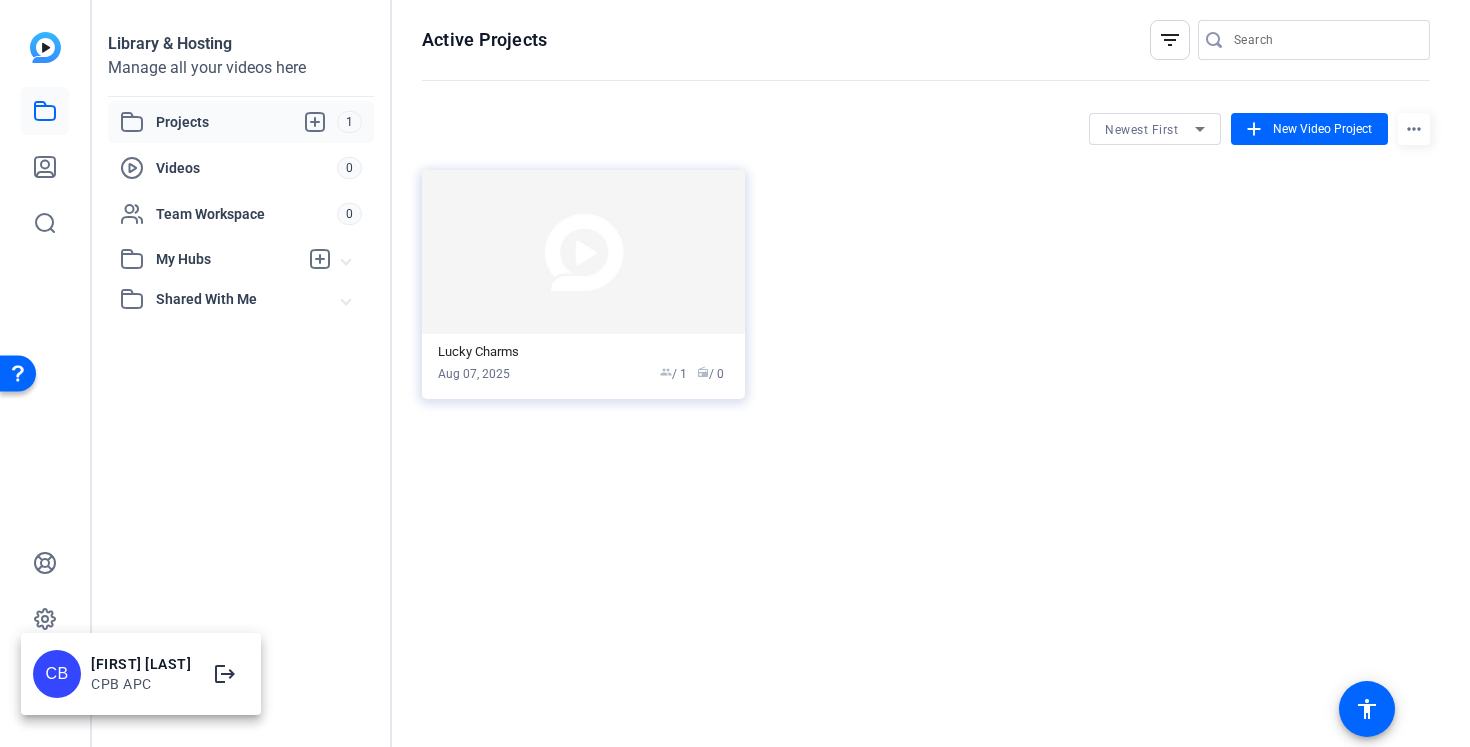click on "CPB APC" at bounding box center [141, 684] 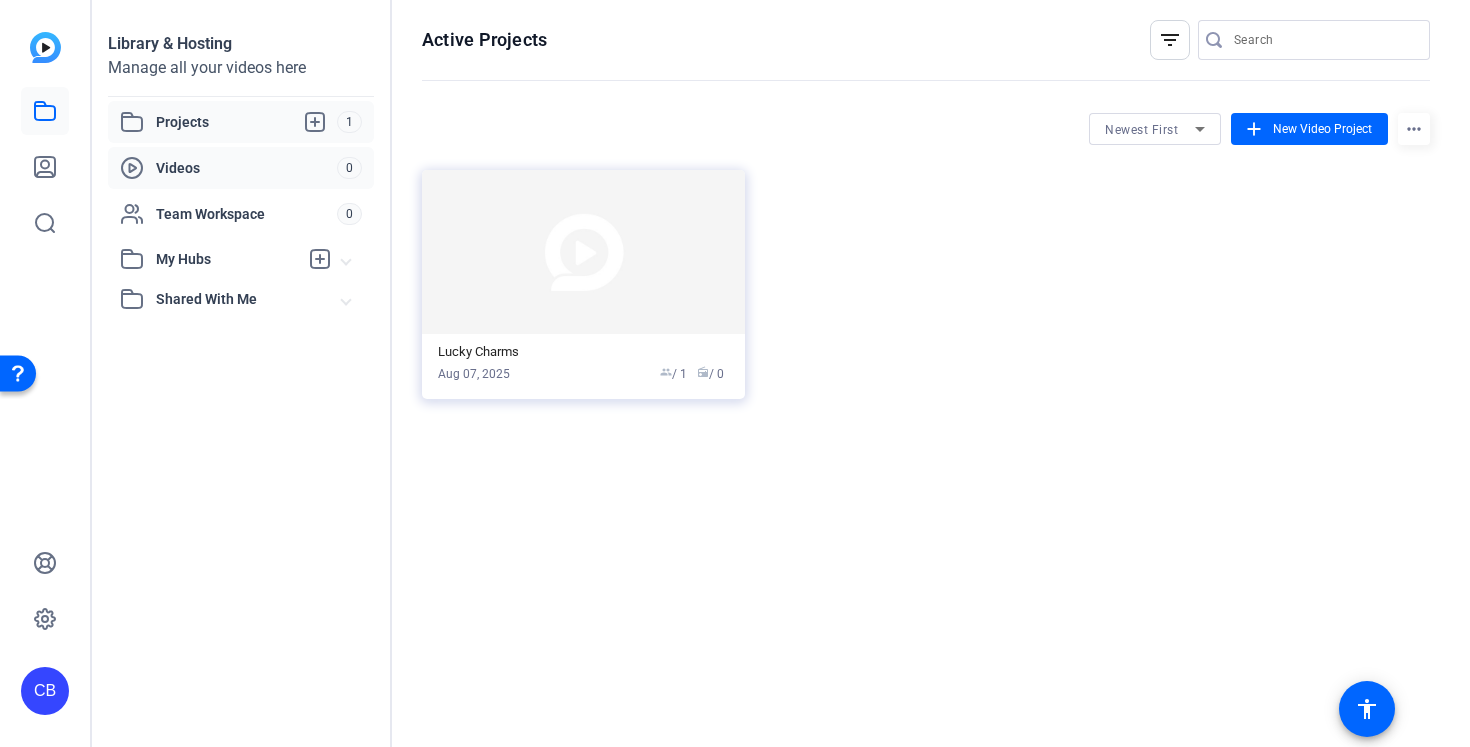 click 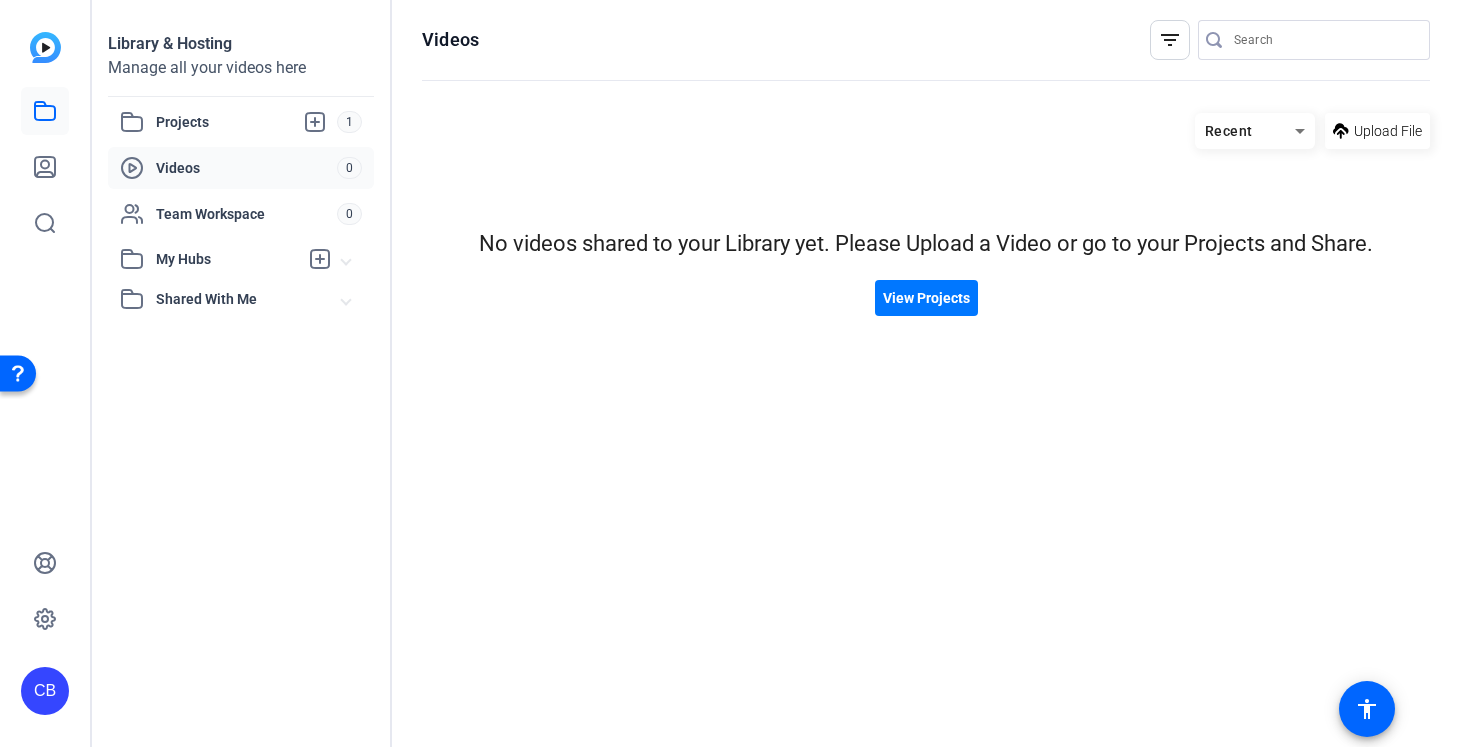 click on "filter_list" 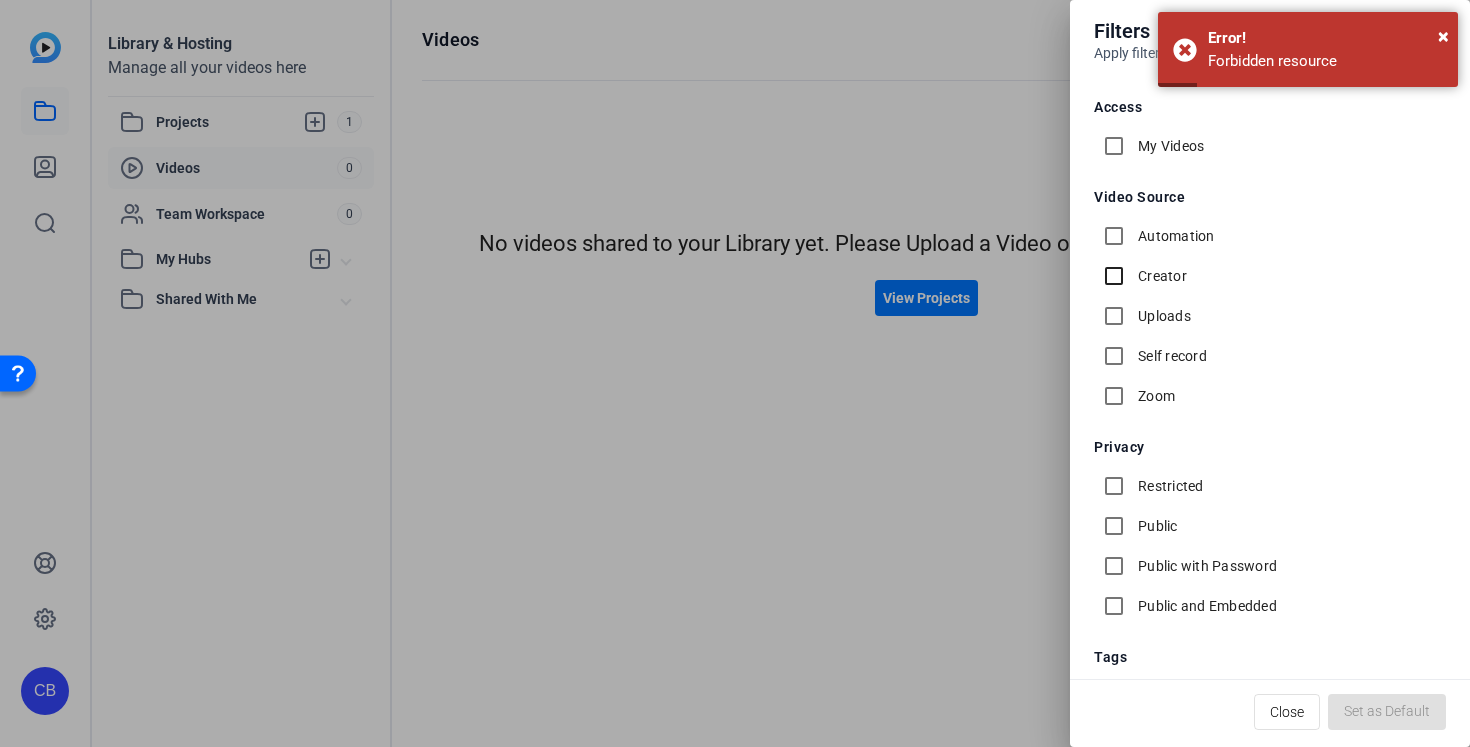 scroll, scrollTop: 155, scrollLeft: 0, axis: vertical 